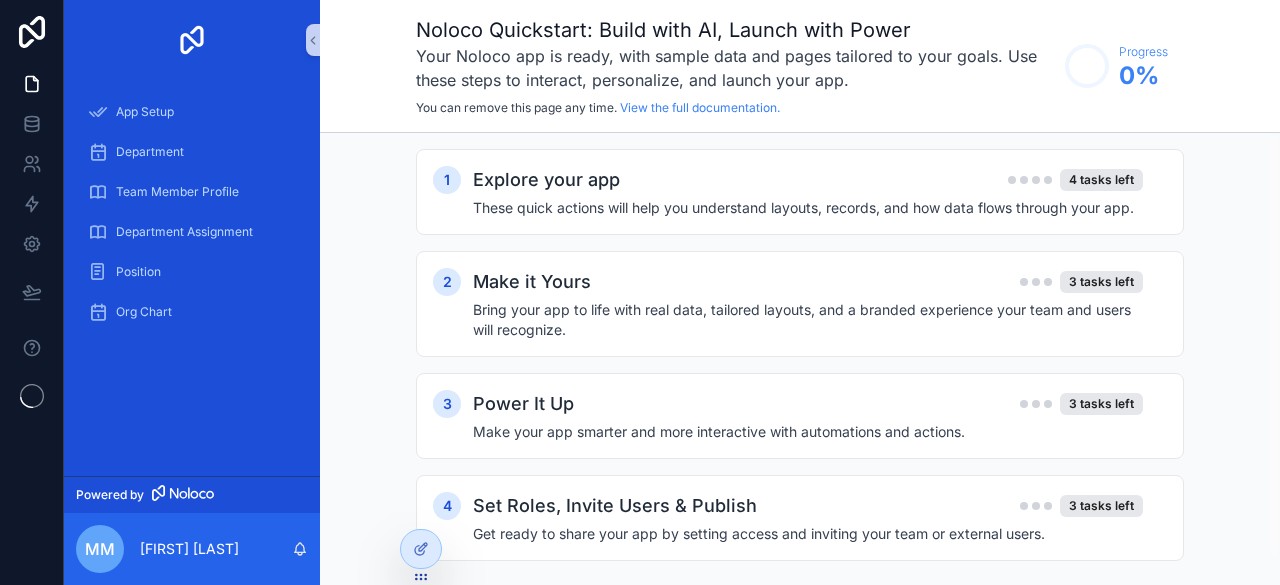 scroll, scrollTop: 0, scrollLeft: 0, axis: both 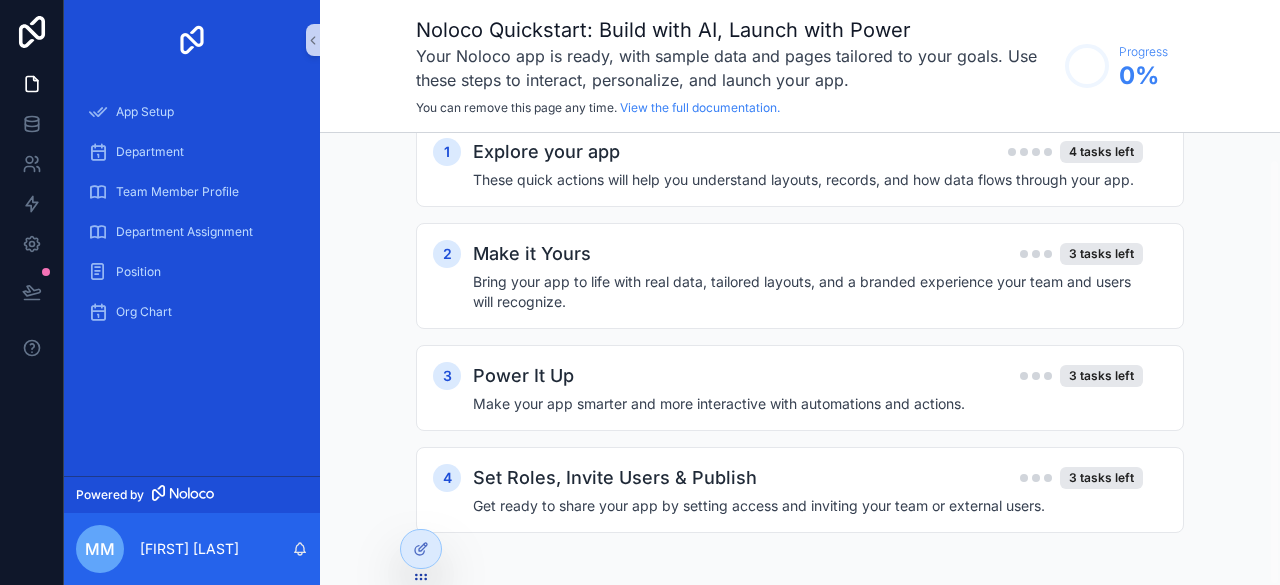 click on "1 Explore your app 4 tasks left These quick actions will help you understand layouts, records, and how data flows through your app. 2 Make it Yours 3 tasks left Bring your app to life with real data, tailored layouts, and a branded experience your team and users will recognize. 3 Power It Up 3 tasks left Make your app smarter and more interactive with automations and actions. 4 Set Roles, Invite Users & Publish 3 tasks left Get ready to share your app by setting access and inviting your team or external users." at bounding box center (800, 347) 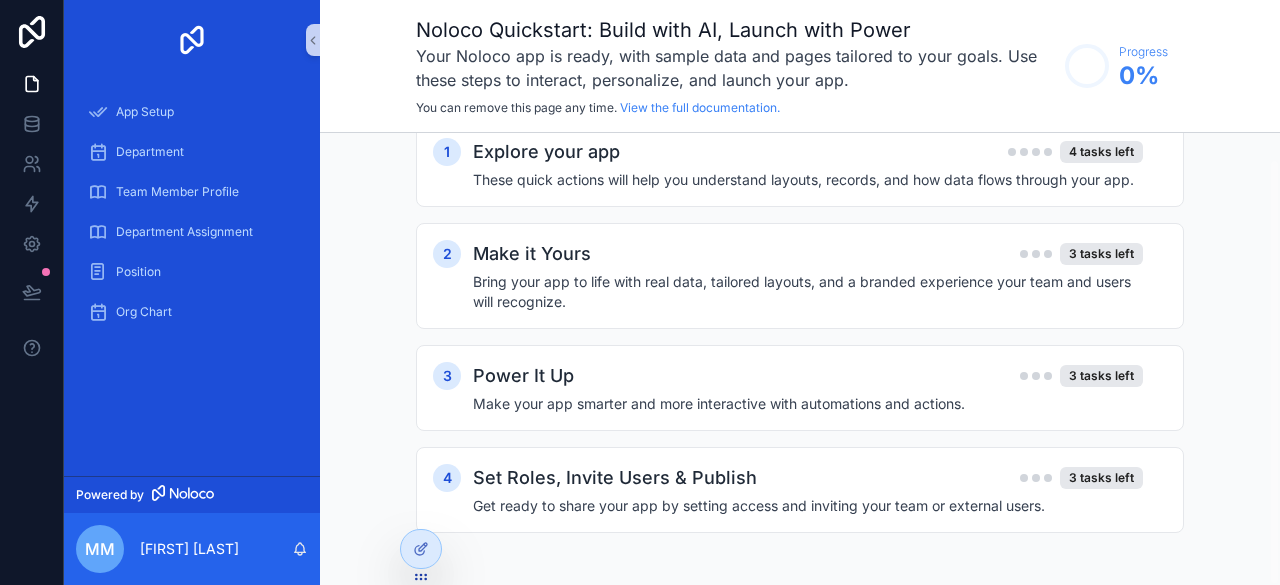 click on "1 Explore your app 4 tasks left These quick actions will help you understand layouts, records, and how data flows through your app. 2 Make it Yours 3 tasks left Bring your app to life with real data, tailored layouts, and a branded experience your team and users will recognize. 3 Power It Up 3 tasks left Make your app smarter and more interactive with automations and actions. 4 Set Roles, Invite Users & Publish 3 tasks left Get ready to share your app by setting access and inviting your team or external users." at bounding box center [800, 359] 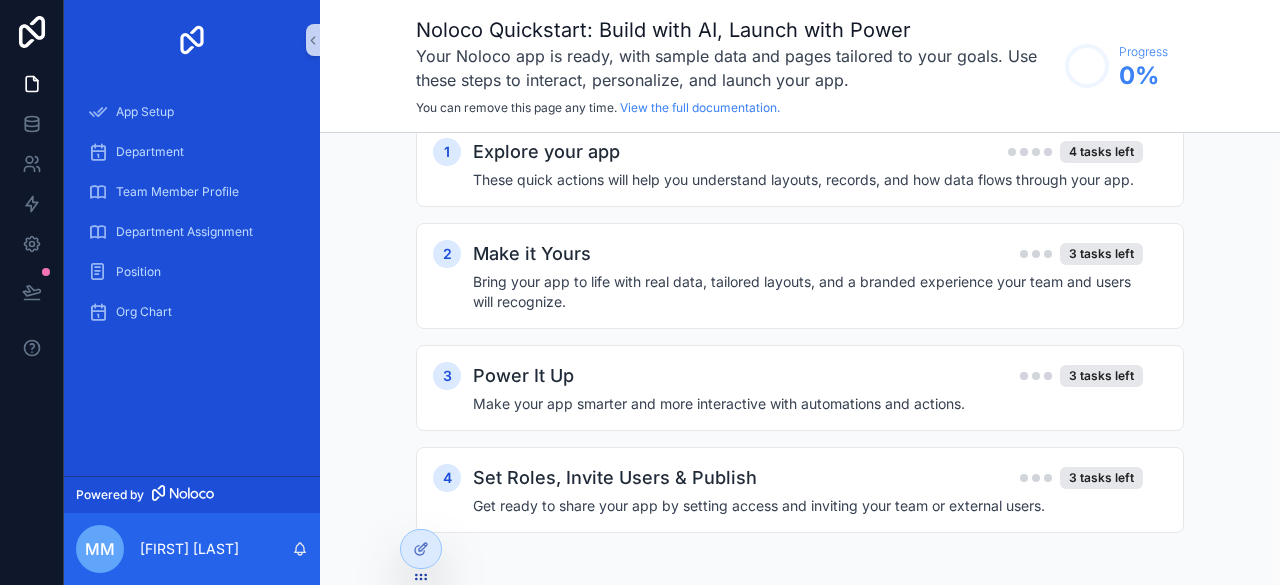 click on "1 Explore your app 4 tasks left These quick actions will help you understand layouts, records, and how data flows through your app. 2 Make it Yours 3 tasks left Bring your app to life with real data, tailored layouts, and a branded experience your team and users will recognize. 3 Power It Up 3 tasks left Make your app smarter and more interactive with automations and actions. 4 Set Roles, Invite Users & Publish 3 tasks left Get ready to share your app by setting access and inviting your team or external users." at bounding box center (800, 359) 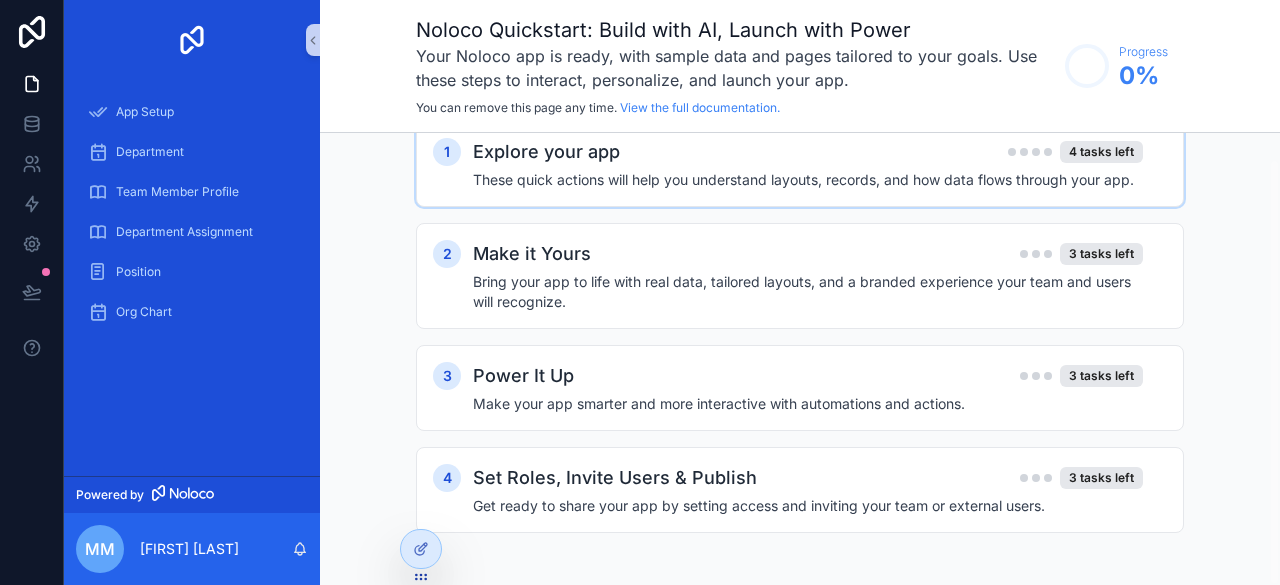 click on "Explore your app" at bounding box center [546, 152] 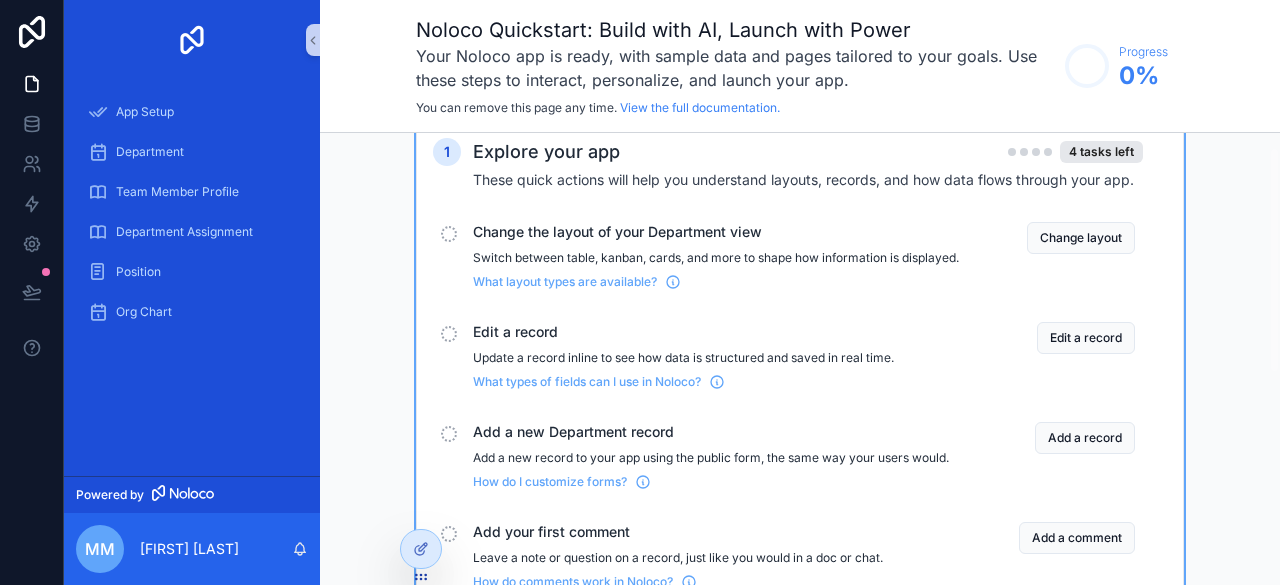 click on "Change the layout of your Department view" at bounding box center [716, 232] 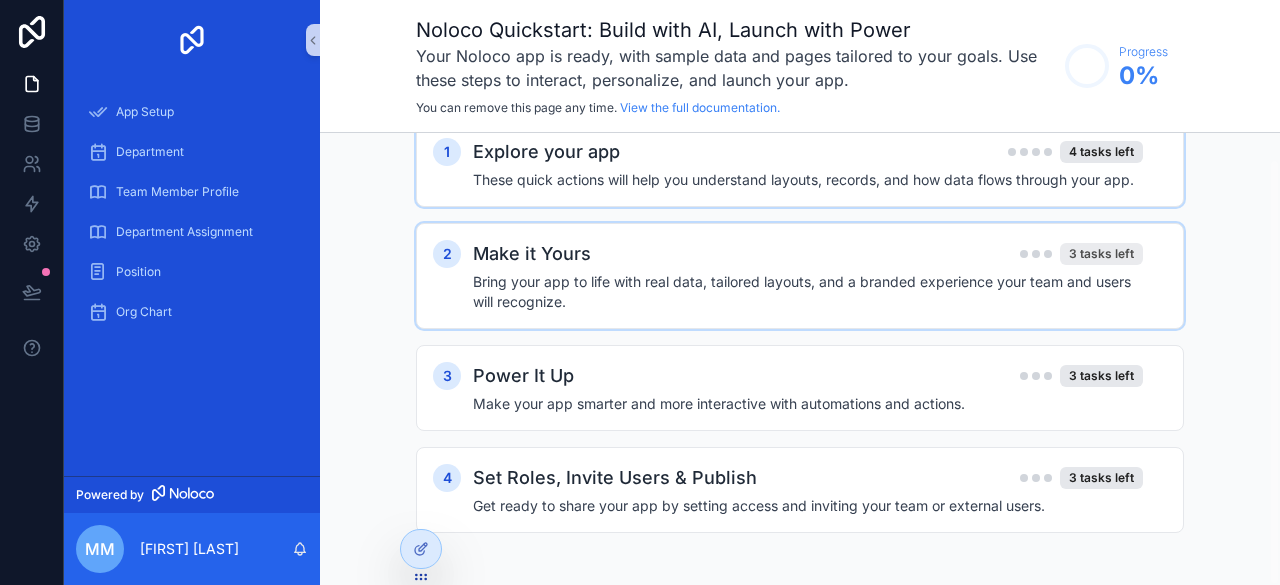 click on "3 tasks left" at bounding box center (1101, 254) 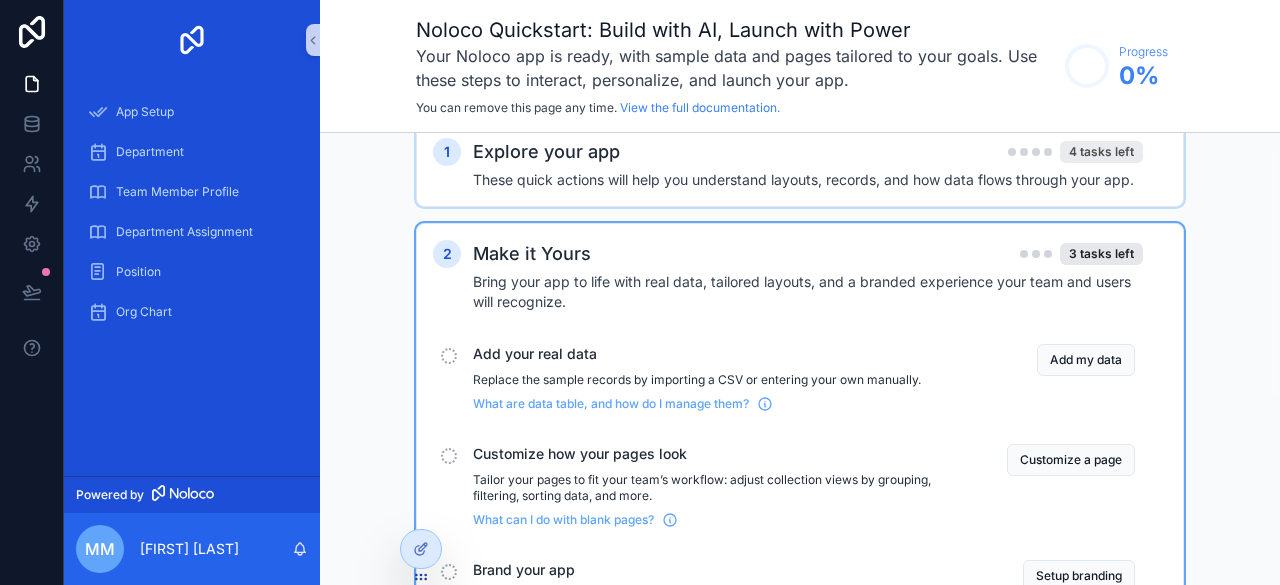 click on "4 tasks left" at bounding box center [1101, 152] 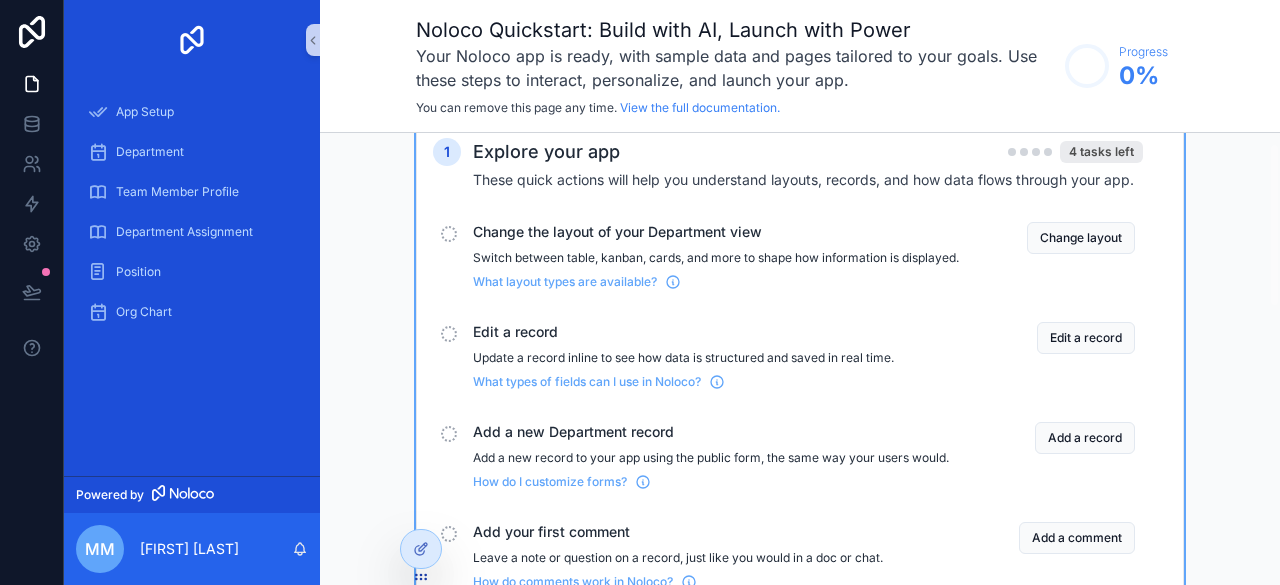 click on "4 tasks left" at bounding box center (1101, 152) 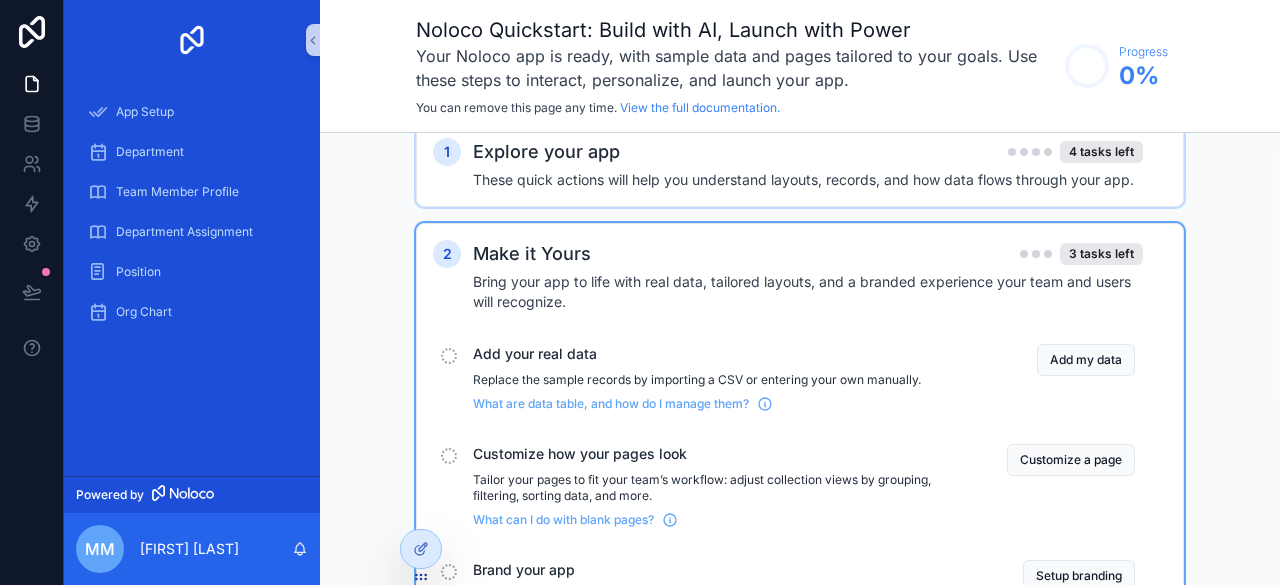 click on "These quick actions will help you understand layouts, records, and how data flows through your app." at bounding box center (808, 180) 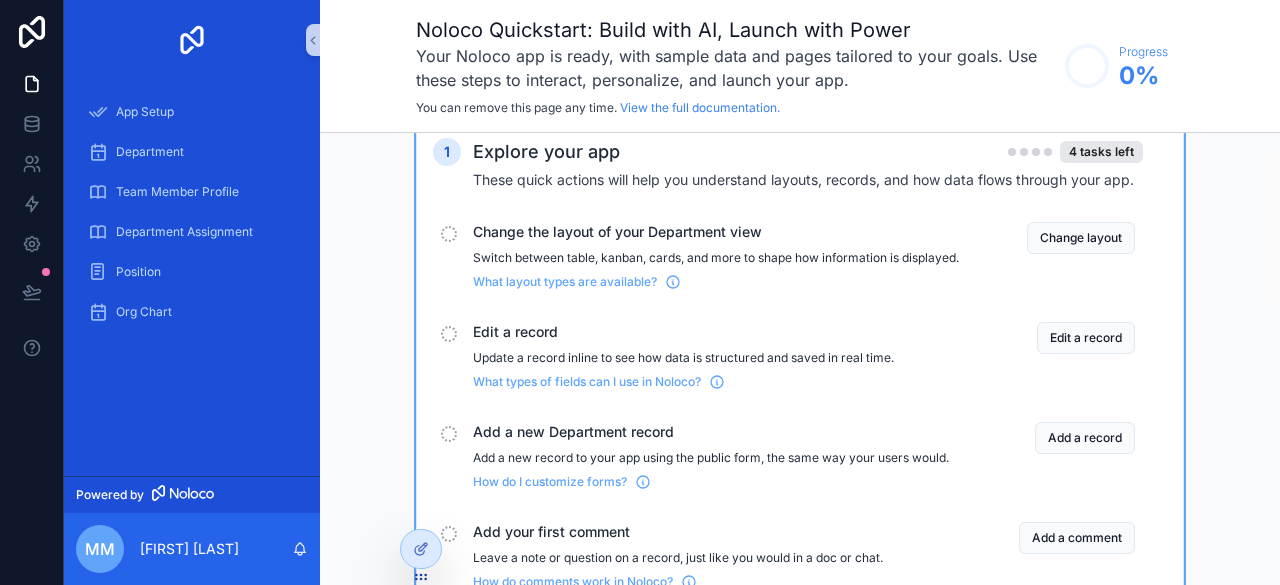 click at bounding box center [449, 234] 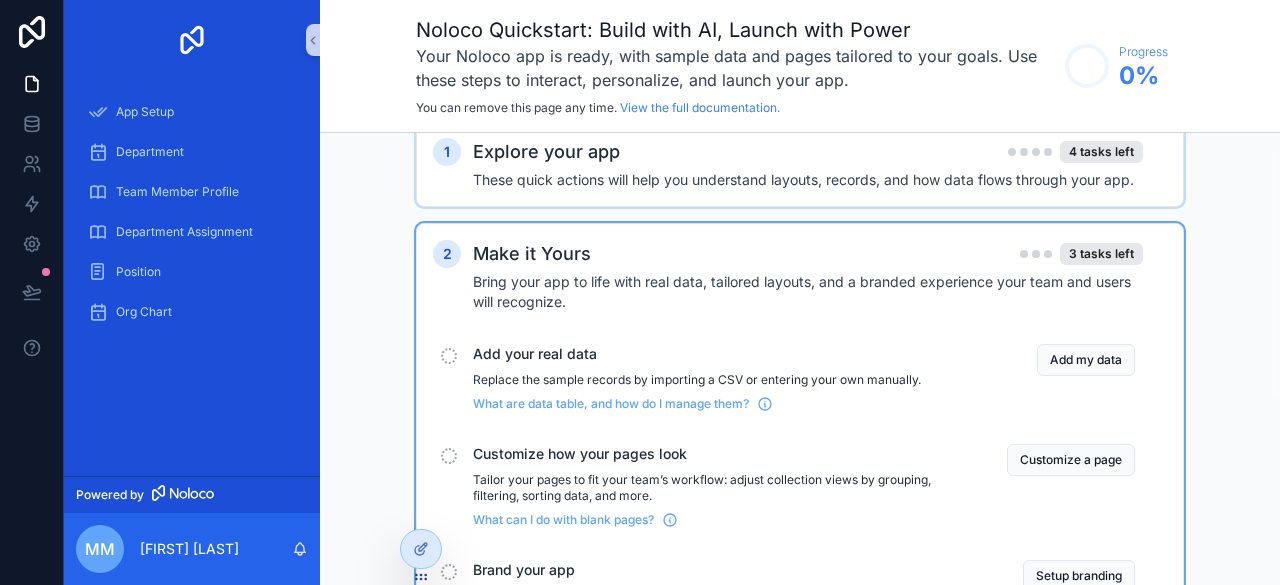 click on "Add your real data Replace the sample records by importing a CSV or entering your own manually. What are data table, and how do I manage them? Add my data" at bounding box center (800, 378) 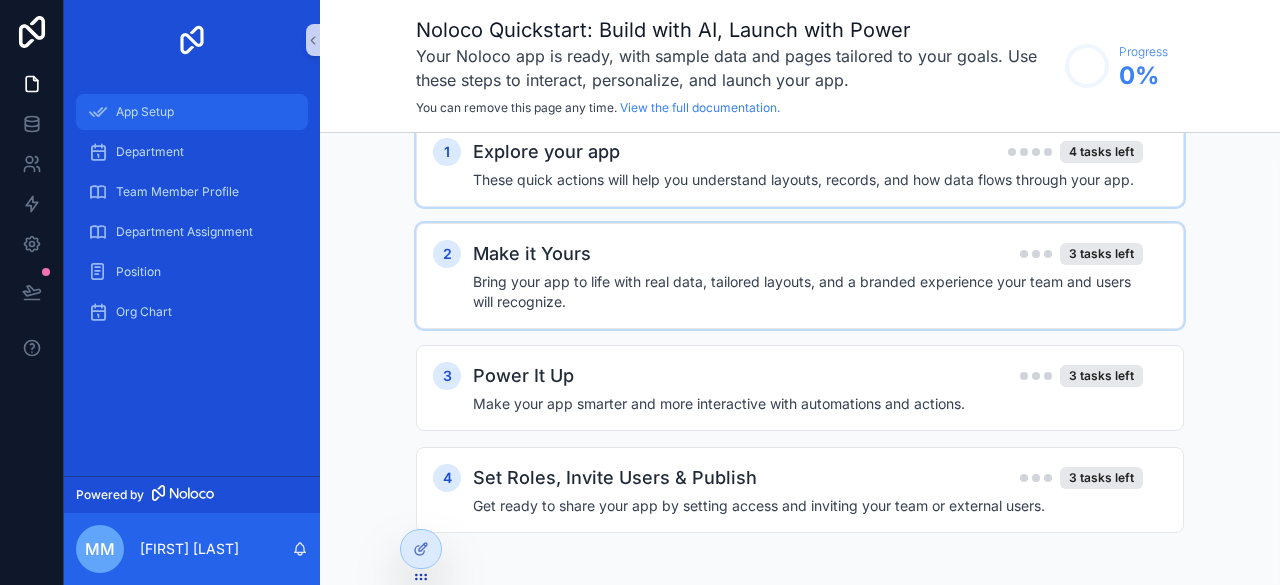click on "App Setup" at bounding box center (192, 112) 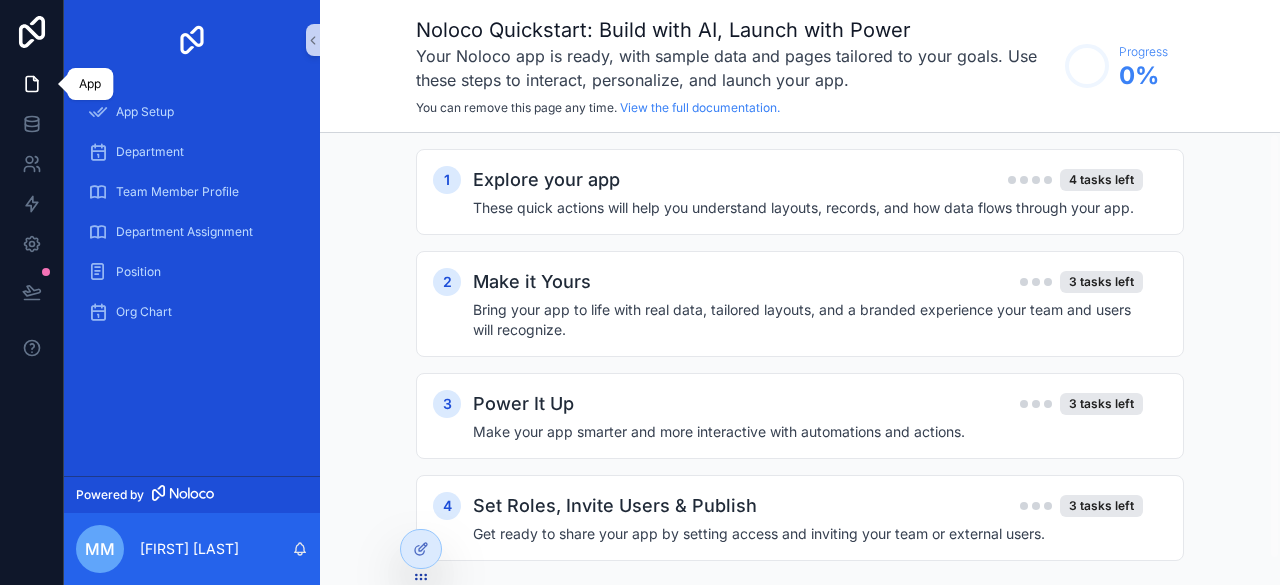 click 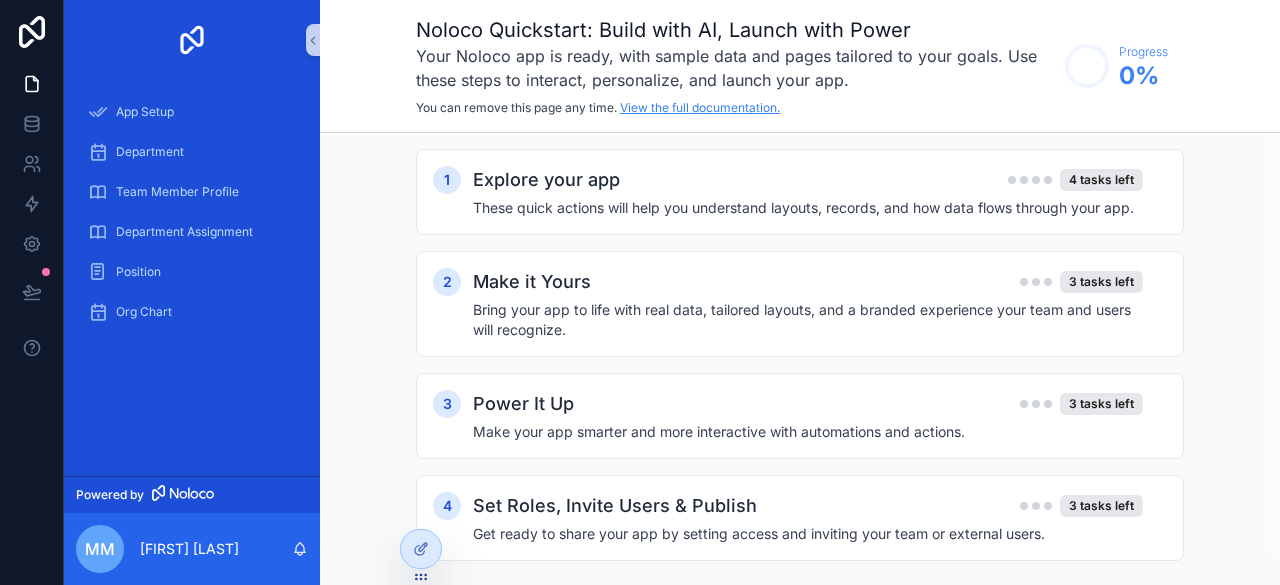 click on "View the full documentation." at bounding box center [700, 107] 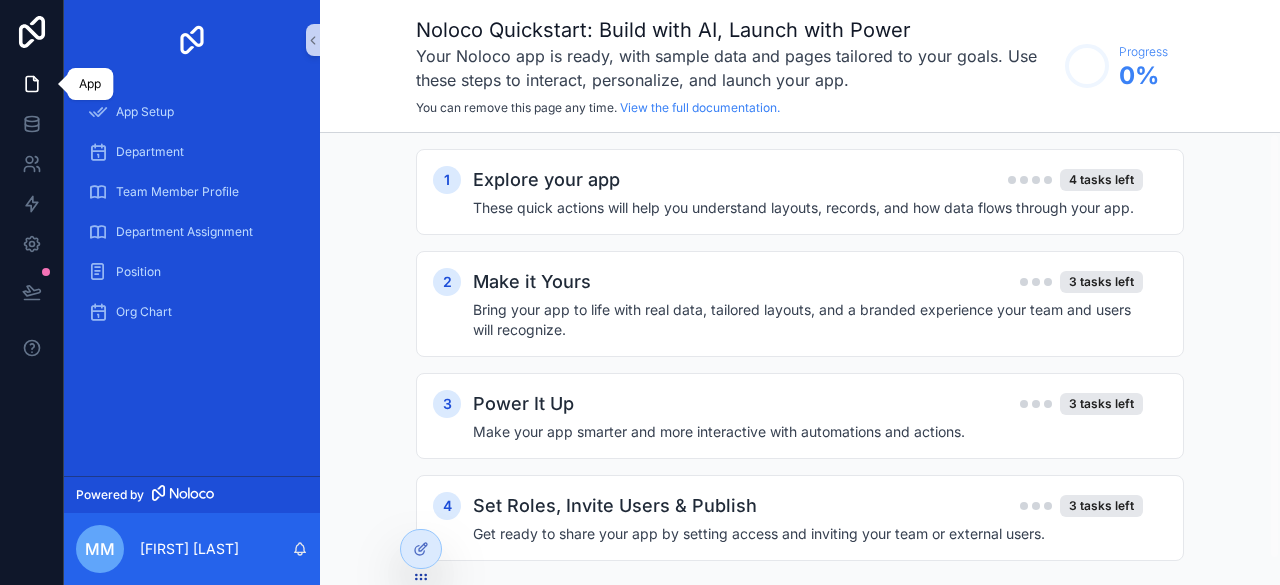 click 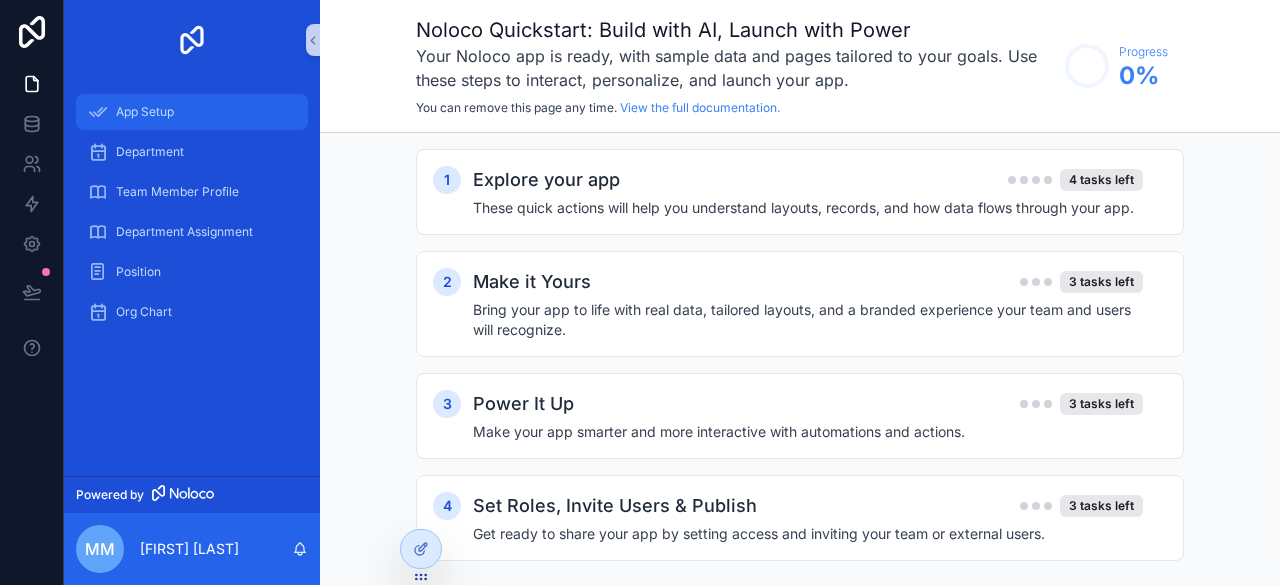 click on "App Setup" at bounding box center (145, 112) 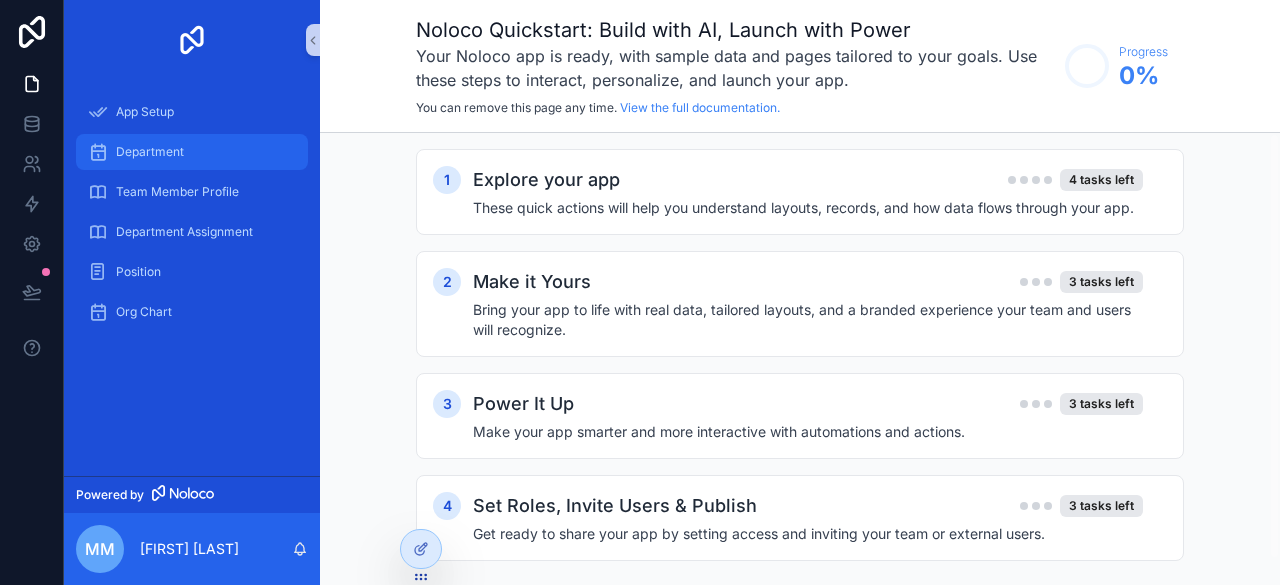 click on "Department" at bounding box center (150, 152) 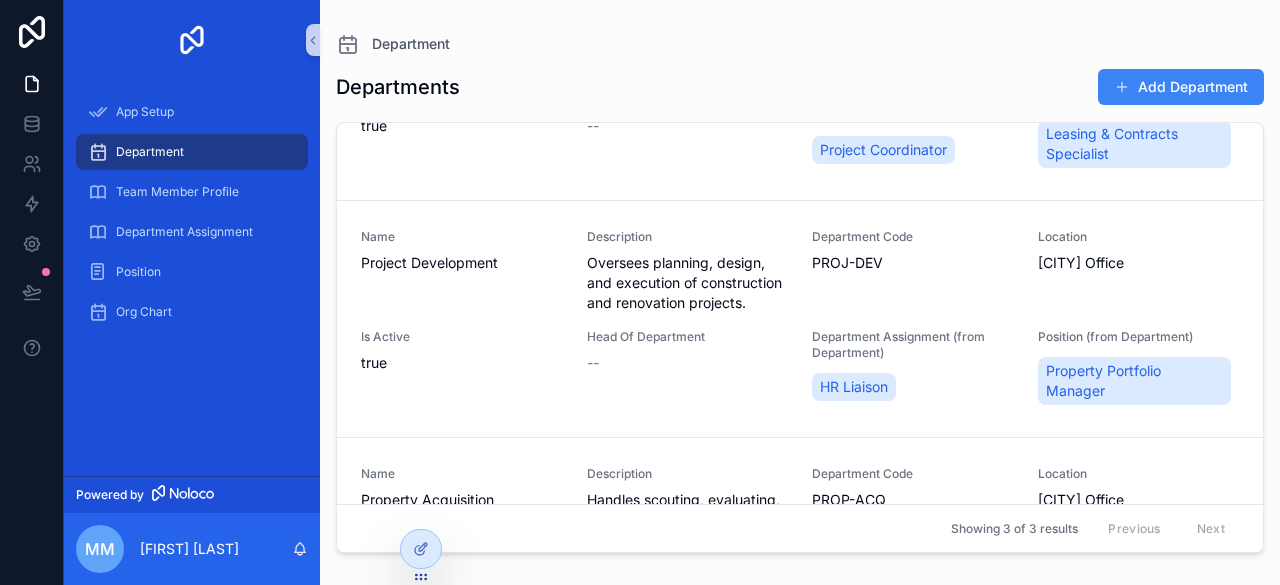 scroll, scrollTop: 173, scrollLeft: 0, axis: vertical 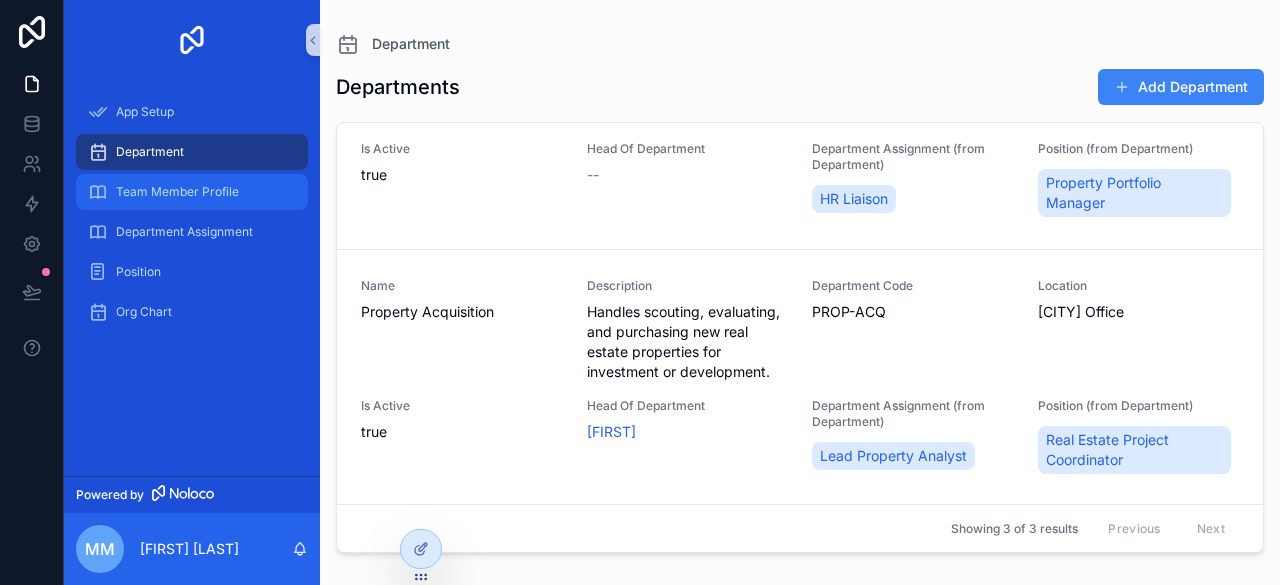 click on "Team Member Profile" at bounding box center [177, 192] 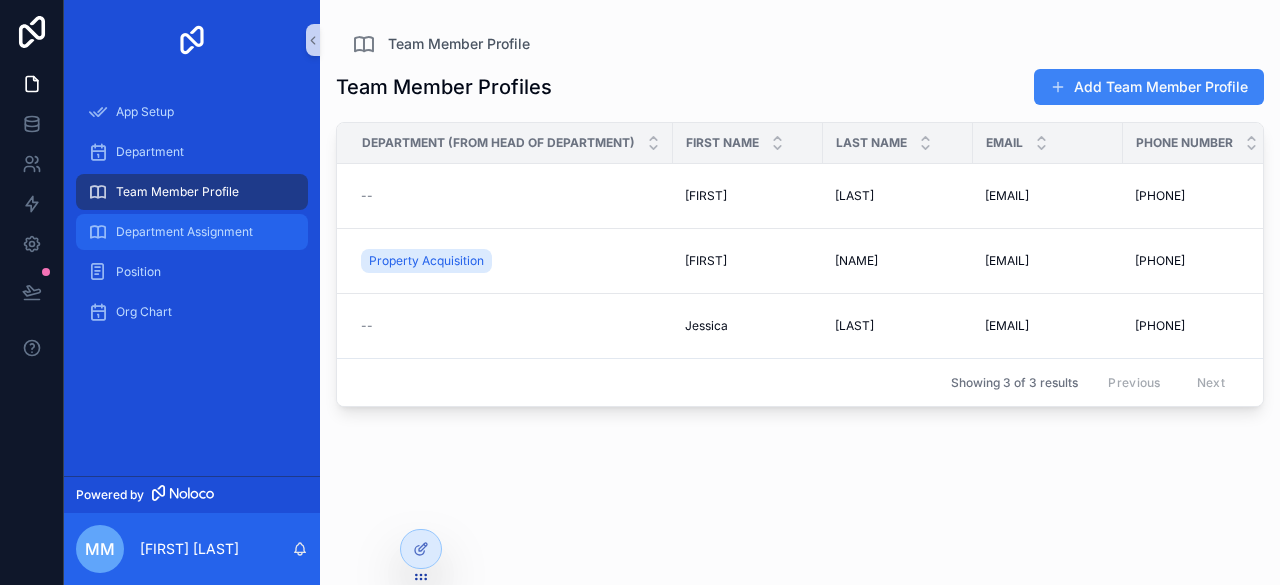 click on "Department Assignment" at bounding box center (184, 232) 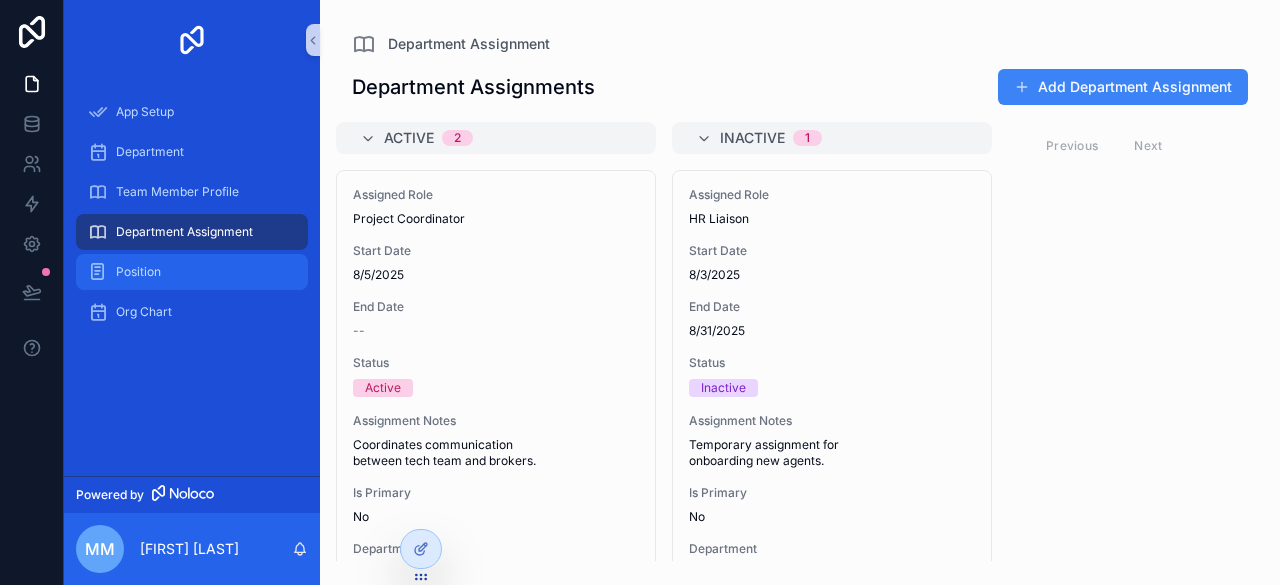 click on "Position" at bounding box center [192, 272] 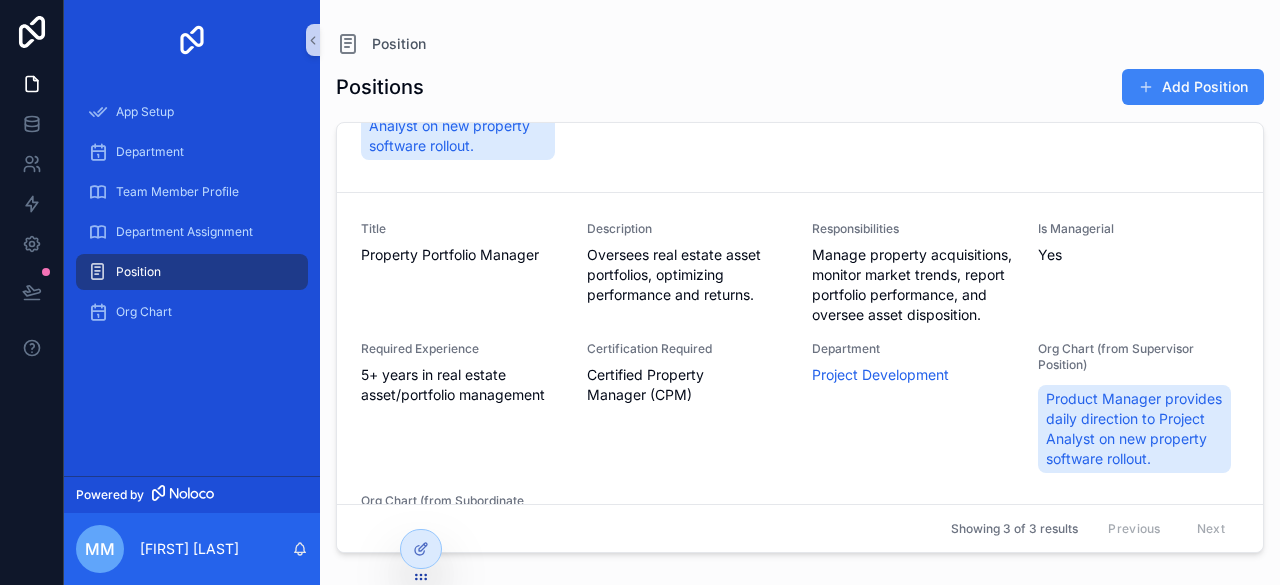 scroll, scrollTop: 867, scrollLeft: 0, axis: vertical 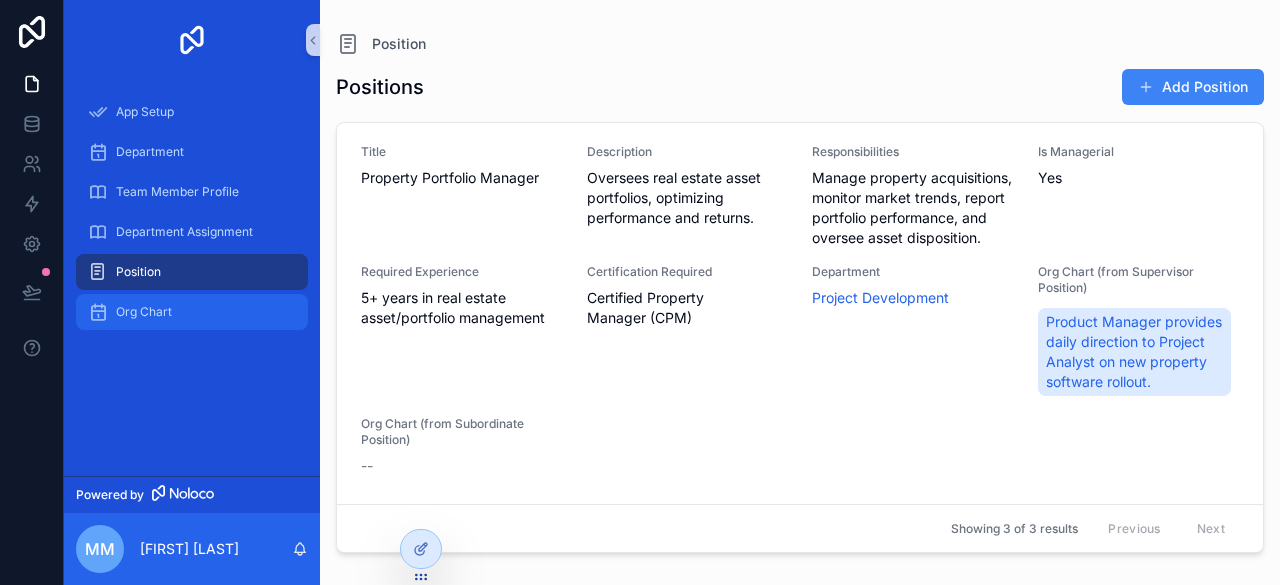click on "Org Chart" at bounding box center [192, 312] 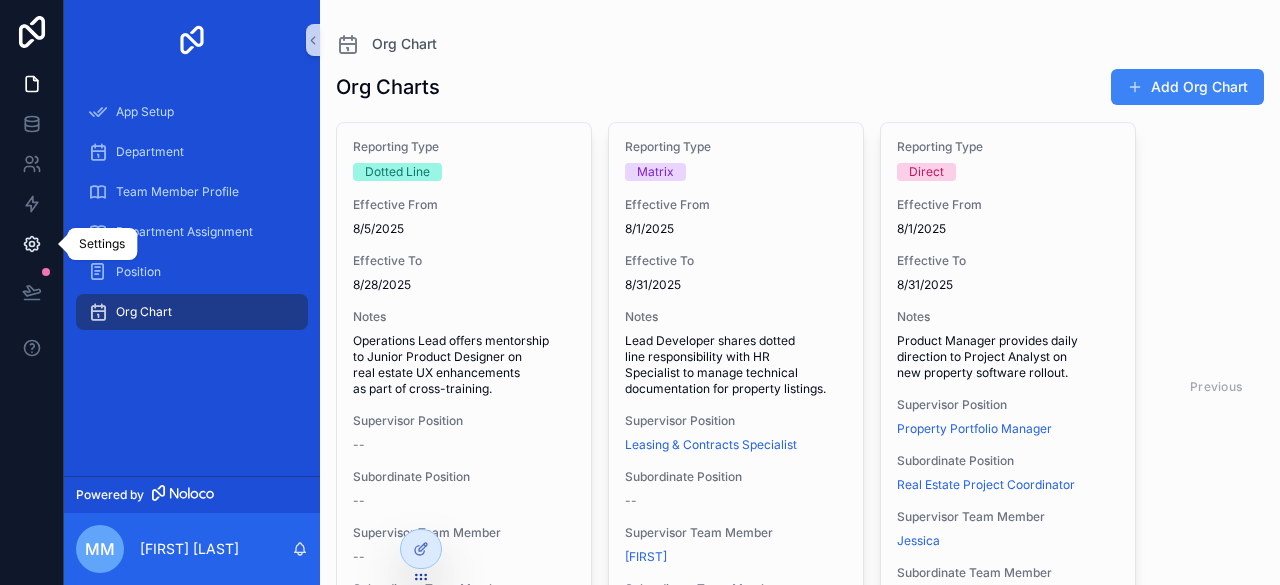 click 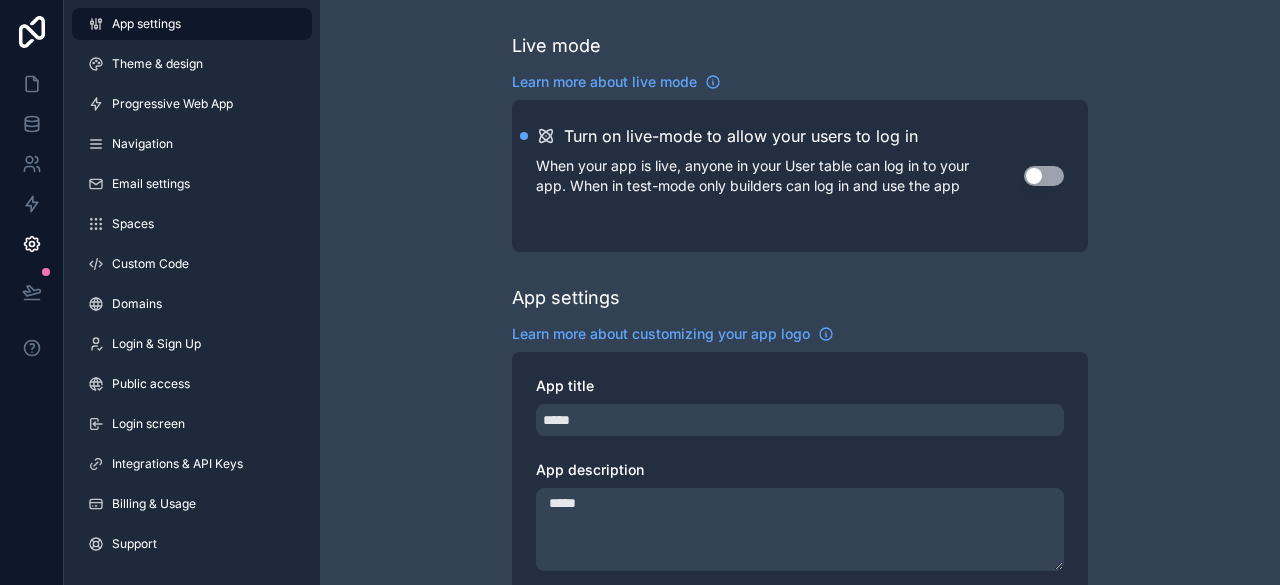 click on "Live mode Learn more about live mode Turn on live-mode to allow your users to log in When your app is live, anyone in your User table can log in to your app. When in test-mode only builders can log in and use the app Use setting App settings Learn more about customizing your app logo App title ***** App description ***** Sidebar logo Upload a rectangular PNG, JPEG or GIF to display in the app sidebar. Pick a logo that works well on dark backgrounds Logo-Sq-No-Padding .png Email logo Upload a rectangular PNG, JPEG, or GIF to display in all emails. Pick a logo that works well on white backgrounds Logo .png Favicon Upload a small, square ICO, PNG, JPEG or GIF to display in the browser tab Logo-WebClip .png Social settings Social media description Social media banner Upload a banner (recommended 1200px x 630px) ICO, PNG, JPEG or GIF to display when your app is shared on social media" at bounding box center [800, 773] 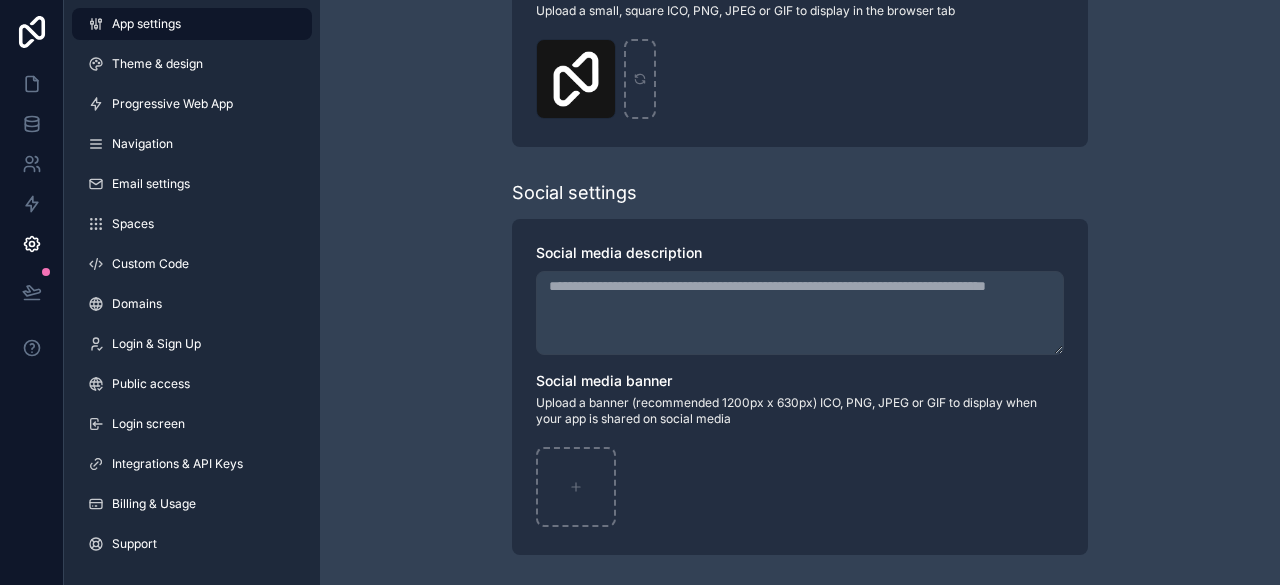 scroll, scrollTop: 961, scrollLeft: 0, axis: vertical 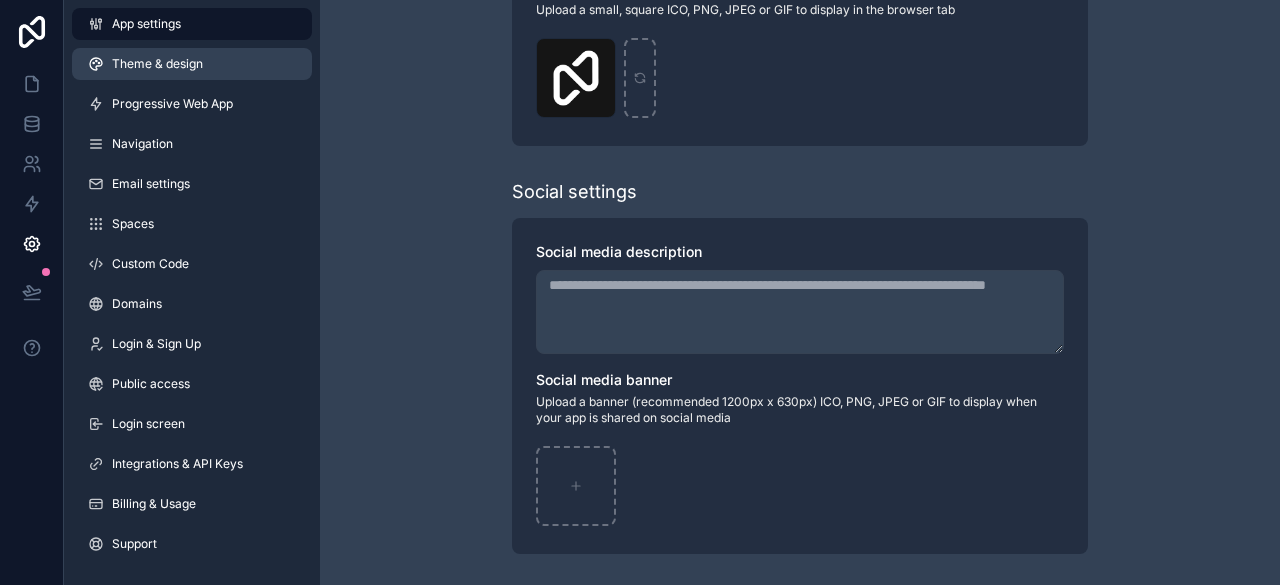 click on "Theme & design" at bounding box center (157, 64) 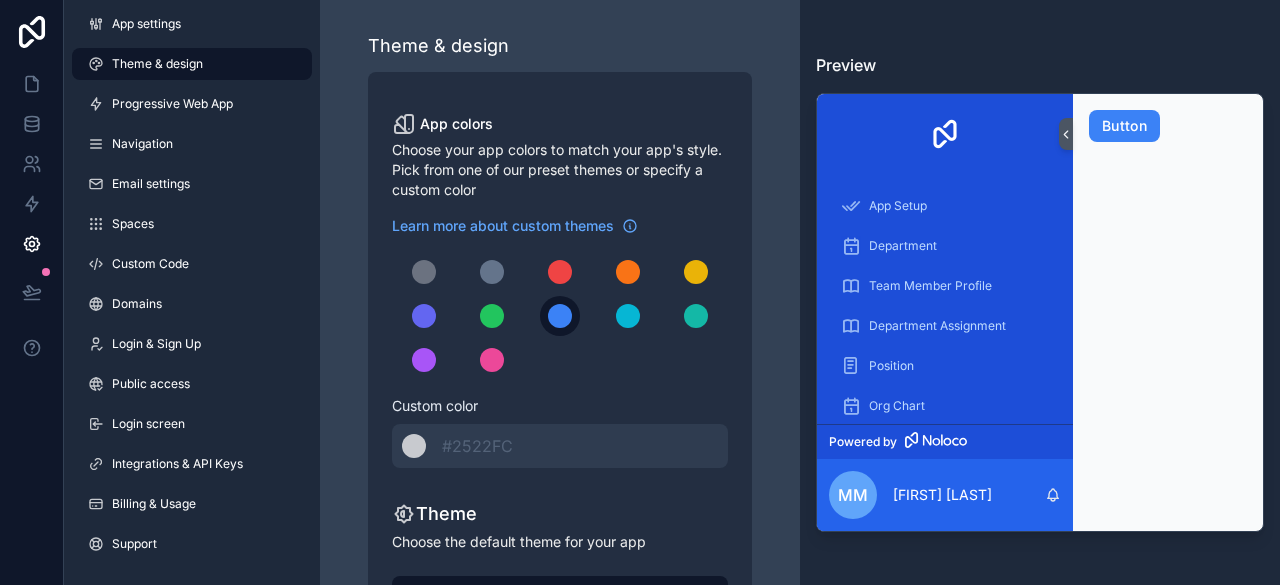 click at bounding box center [560, 316] 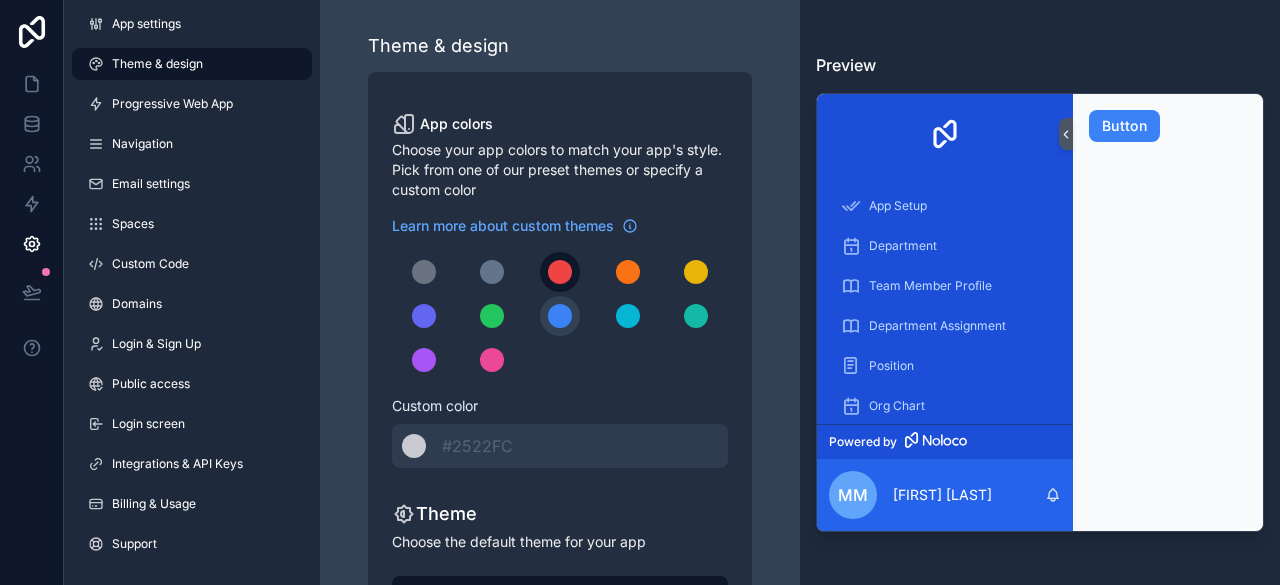 click at bounding box center [560, 272] 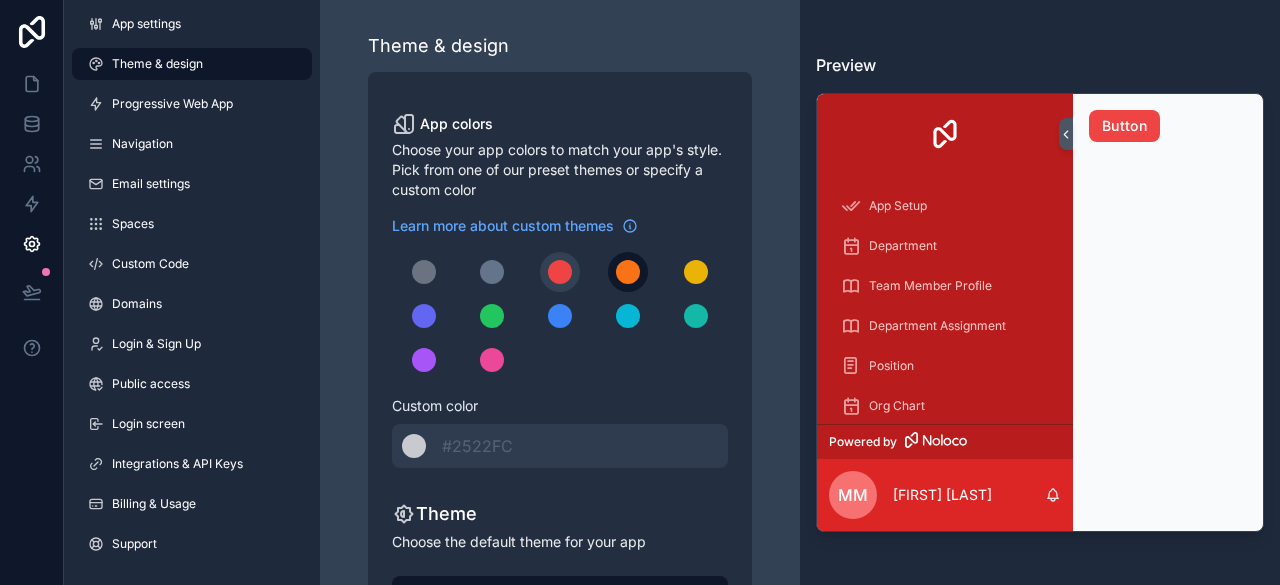 click at bounding box center [628, 272] 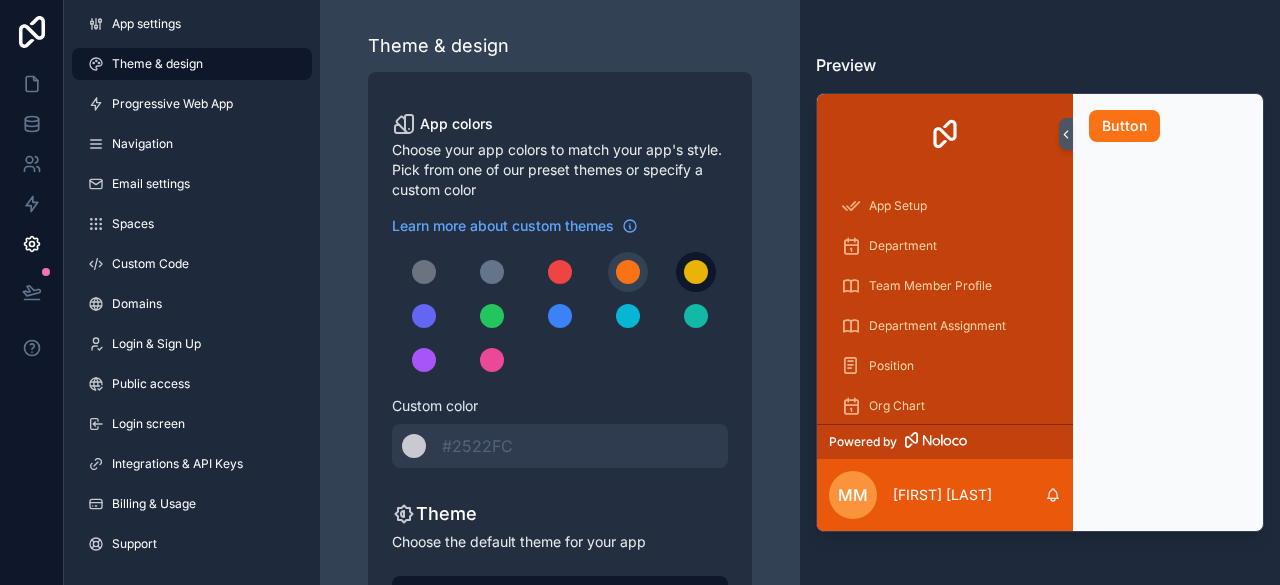 click at bounding box center (696, 272) 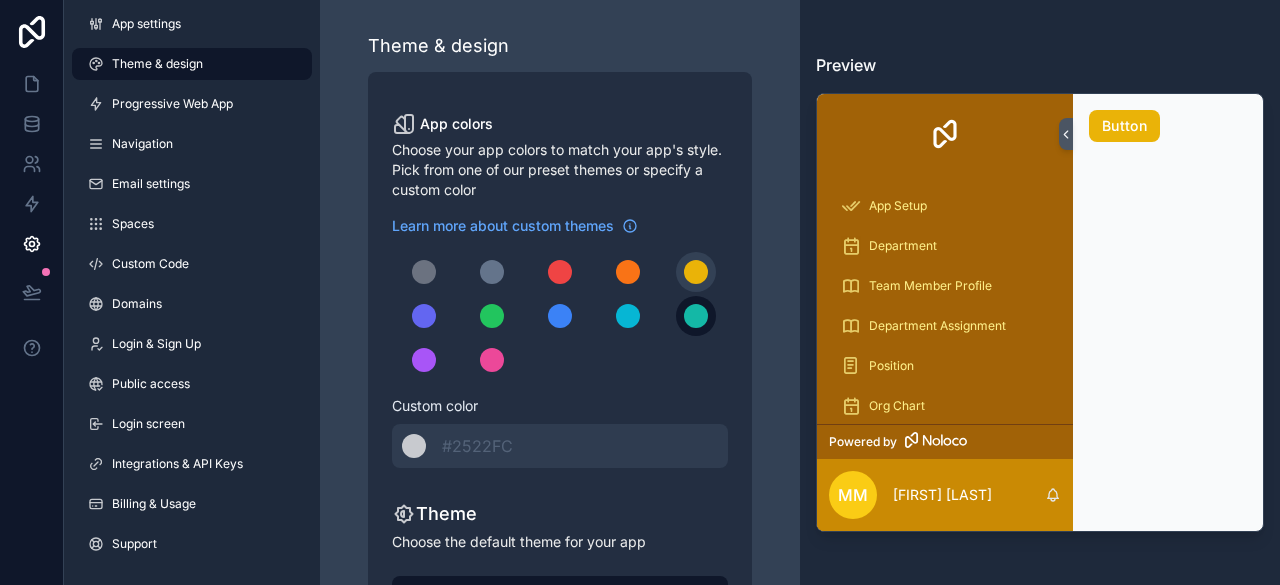 click at bounding box center (696, 316) 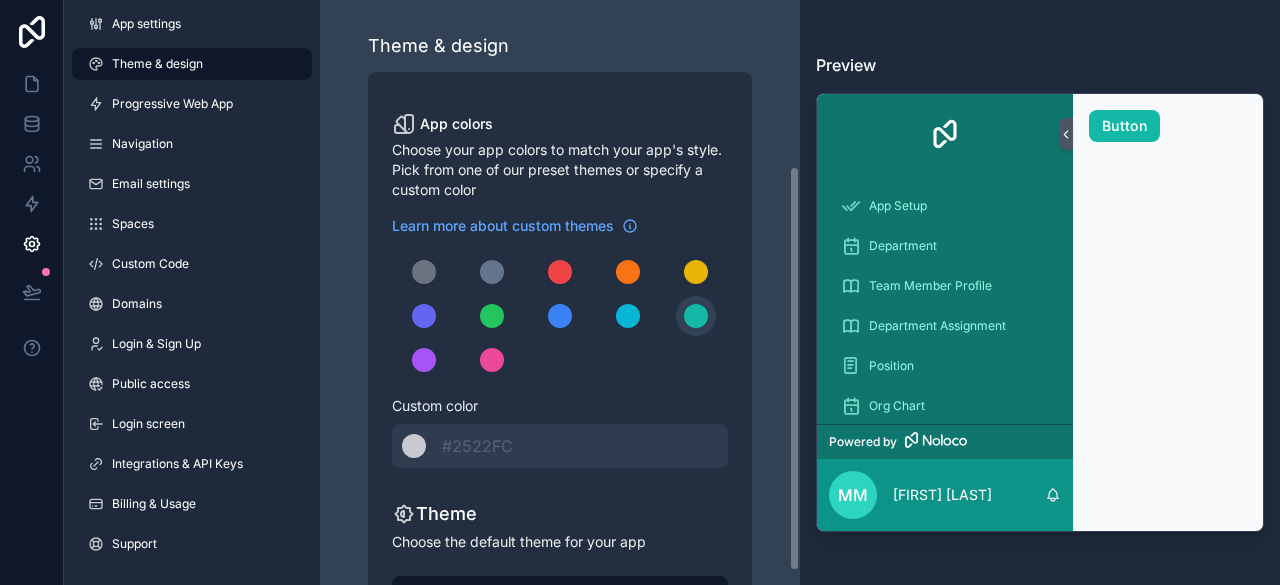 scroll, scrollTop: 258, scrollLeft: 0, axis: vertical 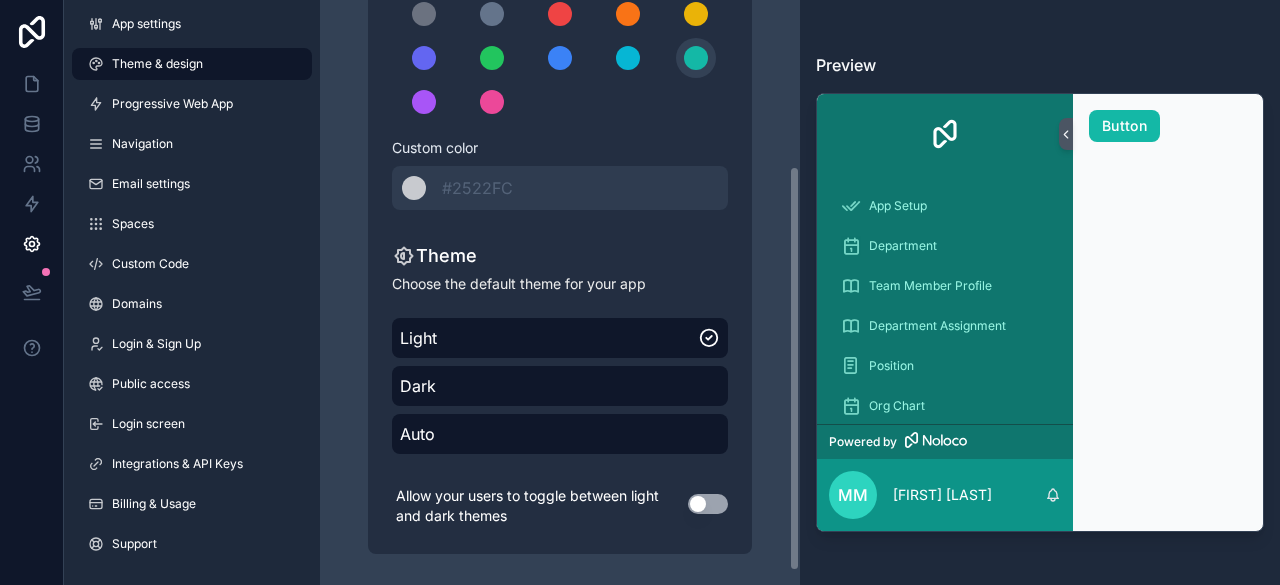 click on "Theme & design App colors Choose your app colors to match your app's style. Pick from one of our preset themes or specify a custom color Learn more about custom themes Custom color ******* #2522FC Theme Choose the default theme for your app Light Dark Auto Allow your users to toggle between light and dark themes Use setting" at bounding box center (560, 164) 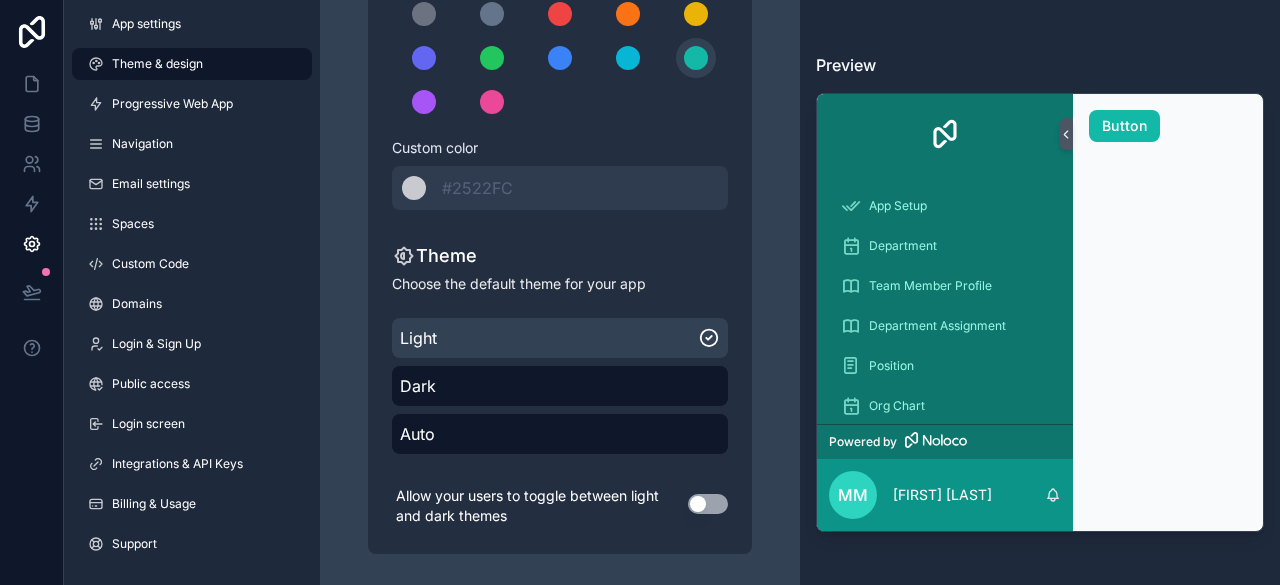 click on "Light" at bounding box center (549, 338) 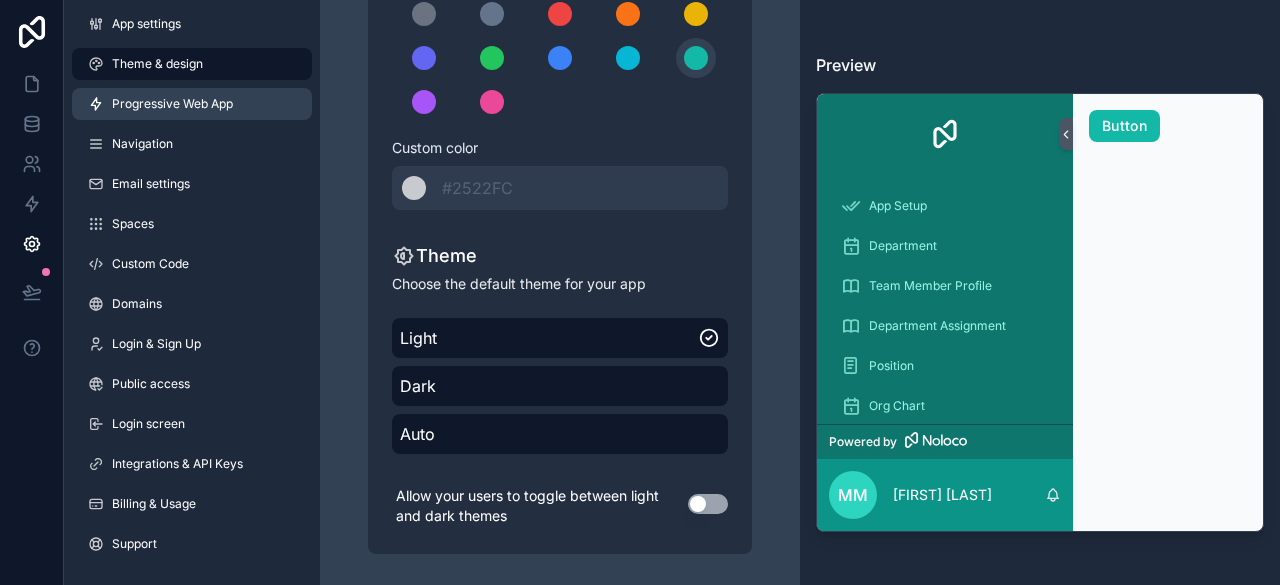 click on "Progressive Web App" at bounding box center (192, 104) 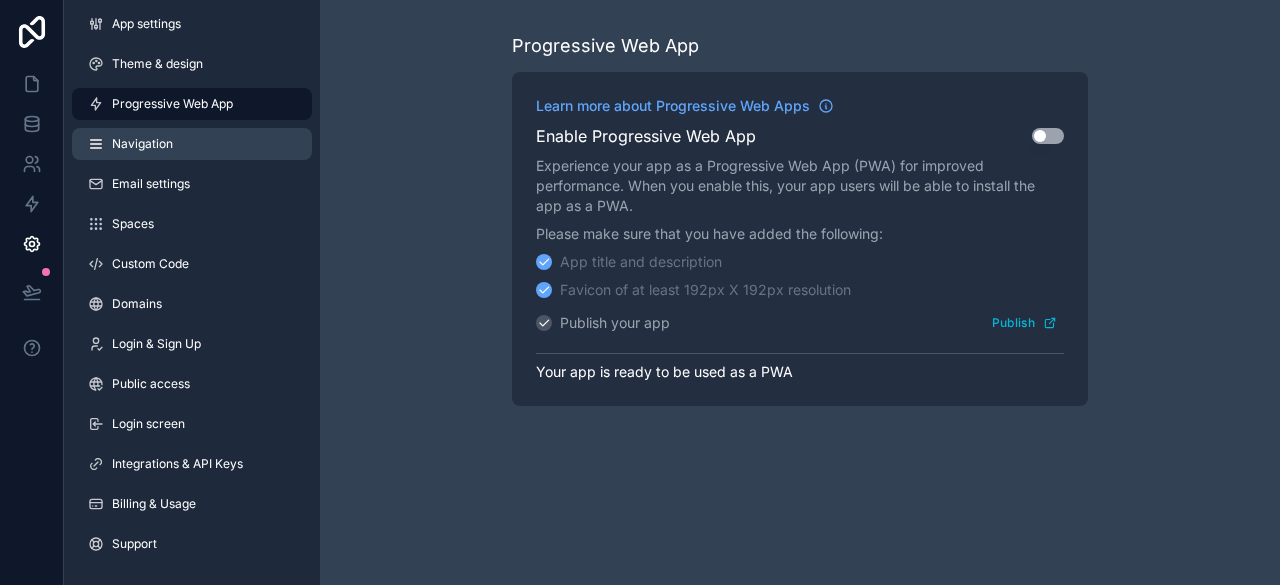 click on "Navigation" at bounding box center [142, 144] 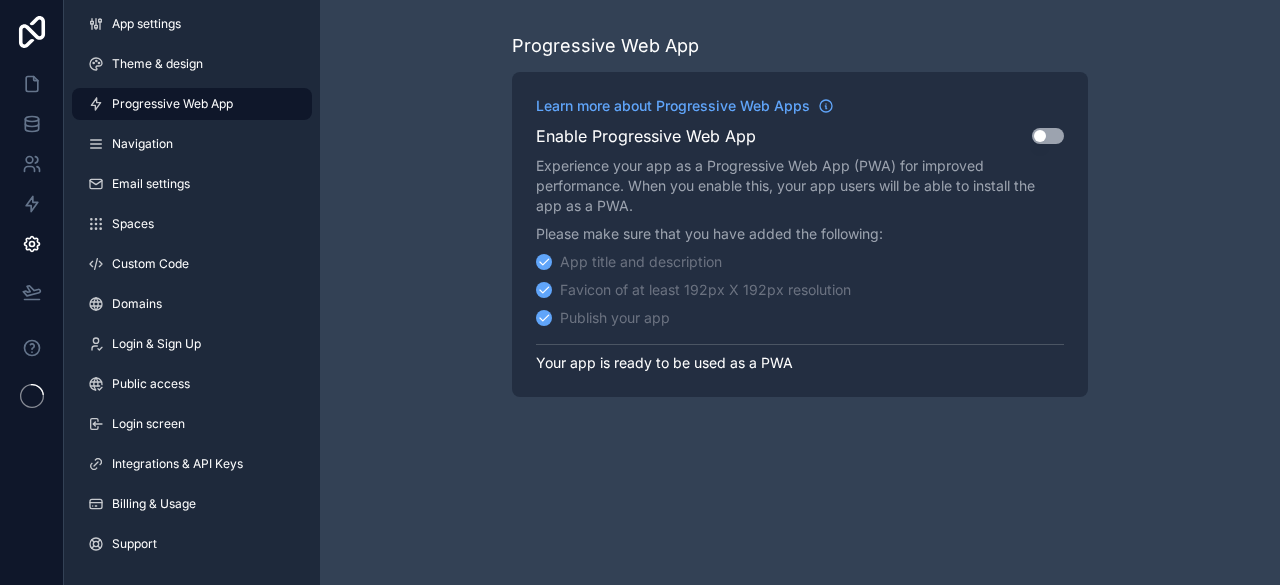scroll, scrollTop: 0, scrollLeft: 0, axis: both 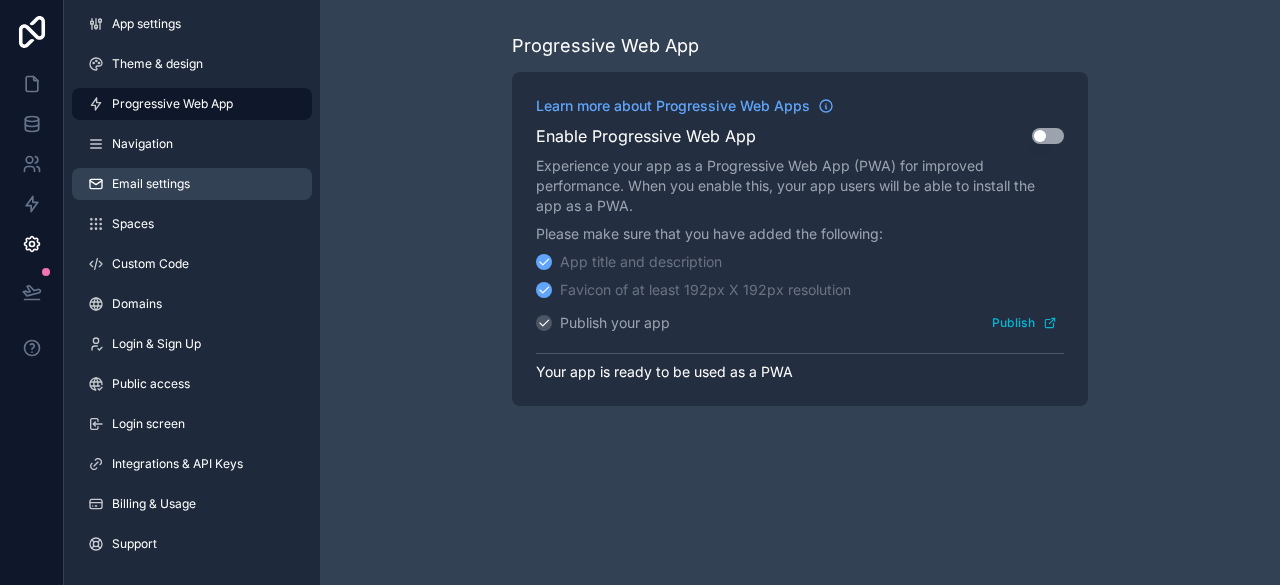 click on "Email settings" at bounding box center (151, 184) 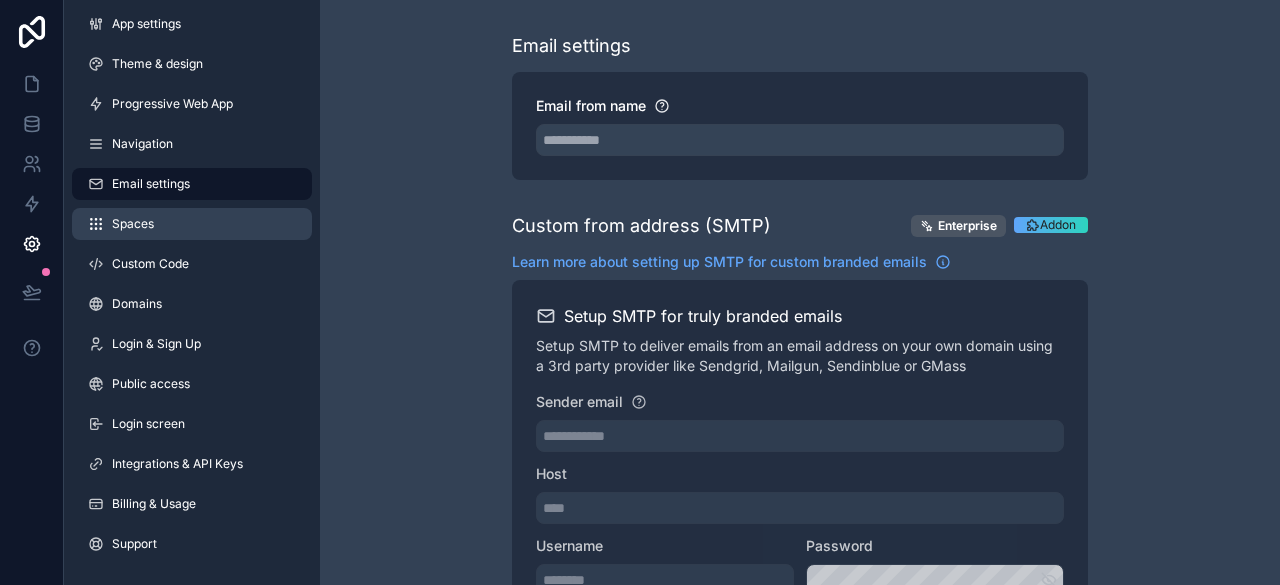 click on "Spaces" at bounding box center [192, 224] 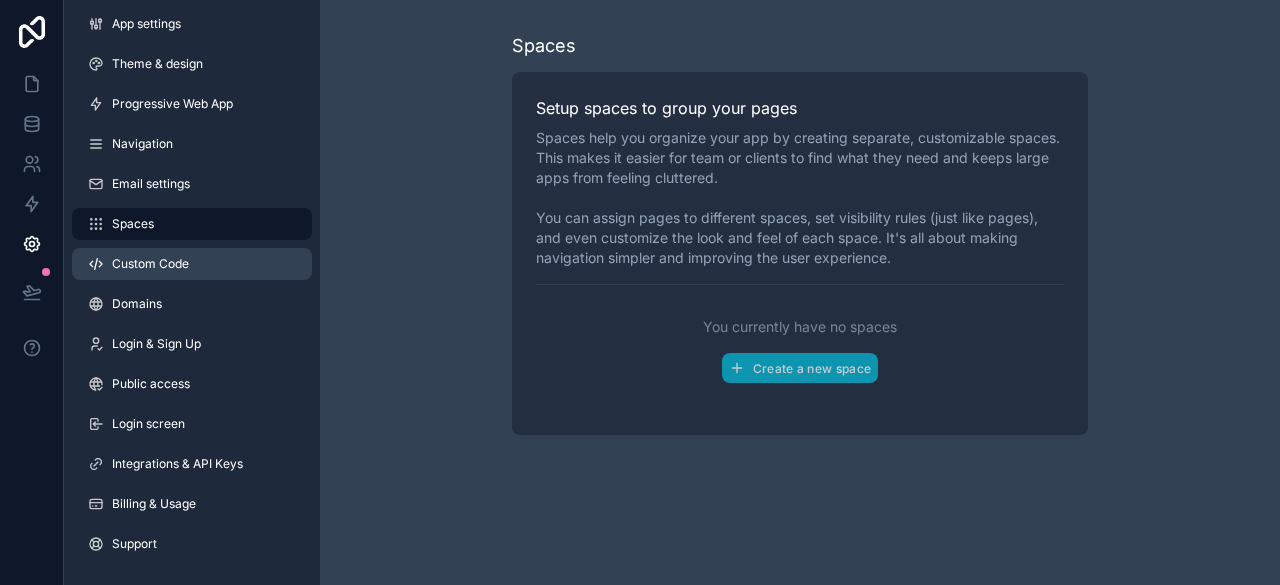 click on "Custom Code" at bounding box center (150, 264) 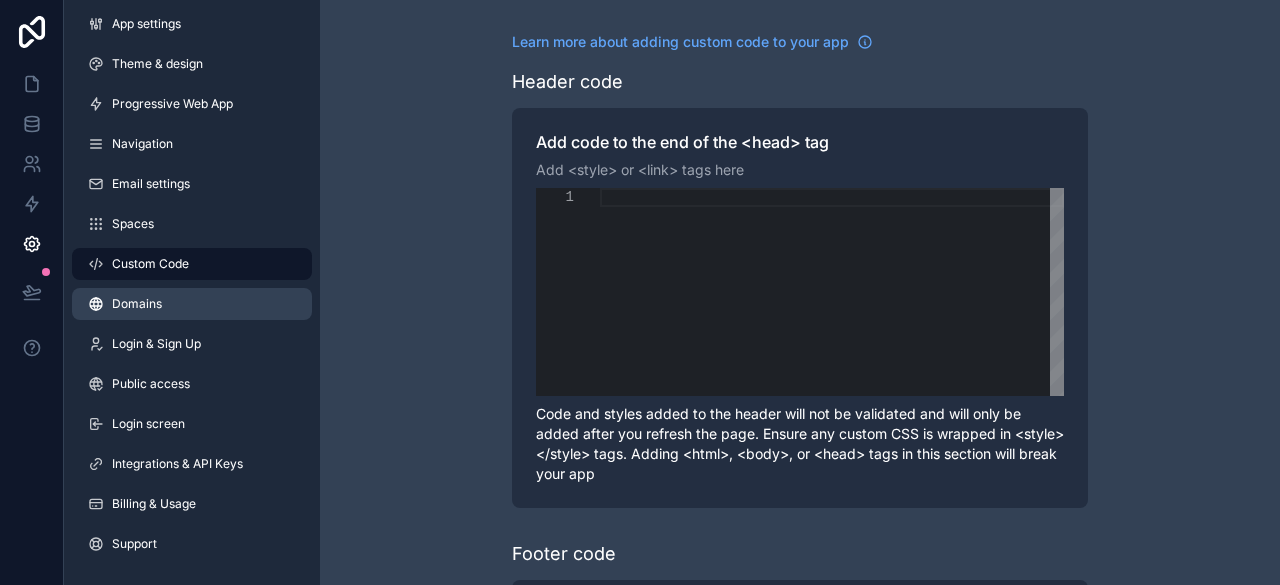click on "Domains" at bounding box center [137, 304] 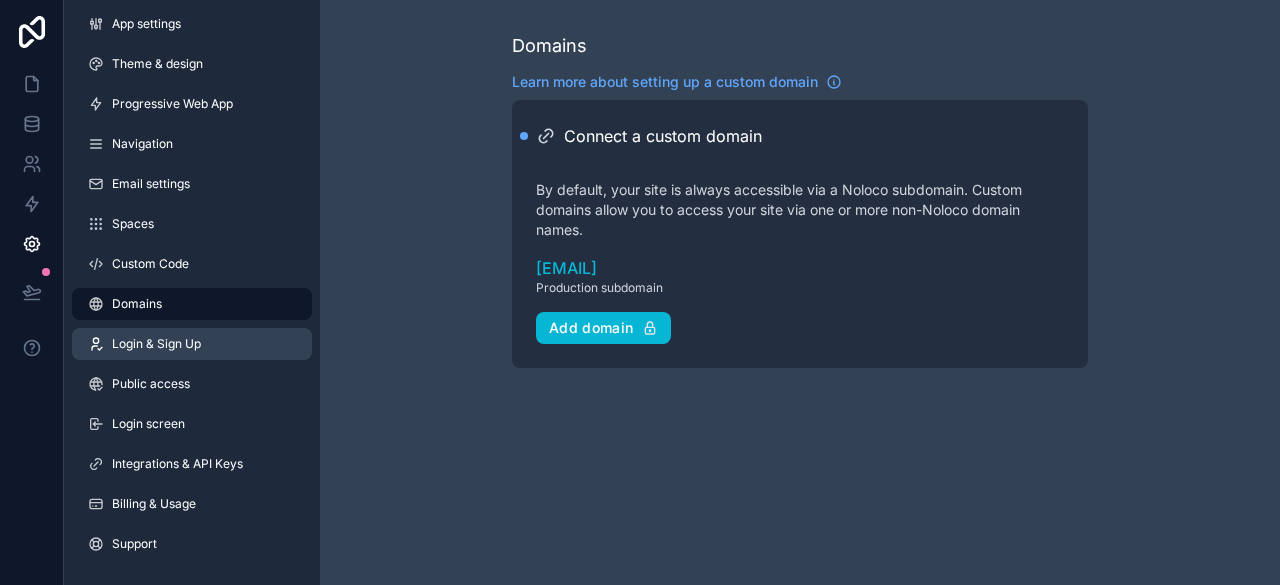 click on "Login & Sign Up" at bounding box center (156, 344) 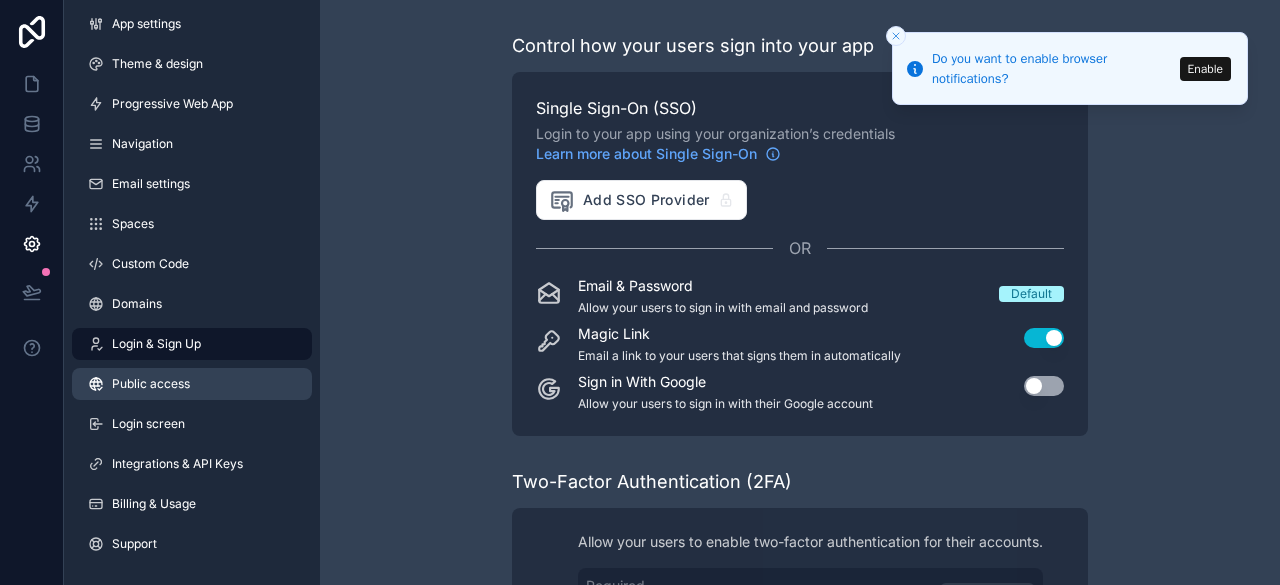 click on "Public access" at bounding box center (151, 384) 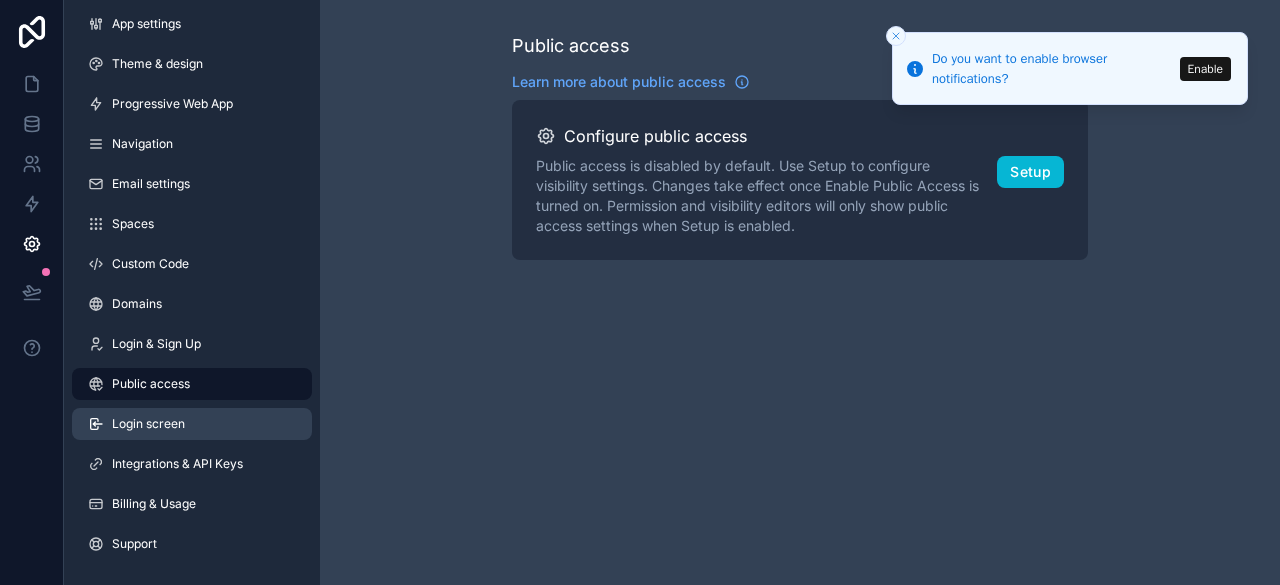 click on "Login screen" at bounding box center (148, 424) 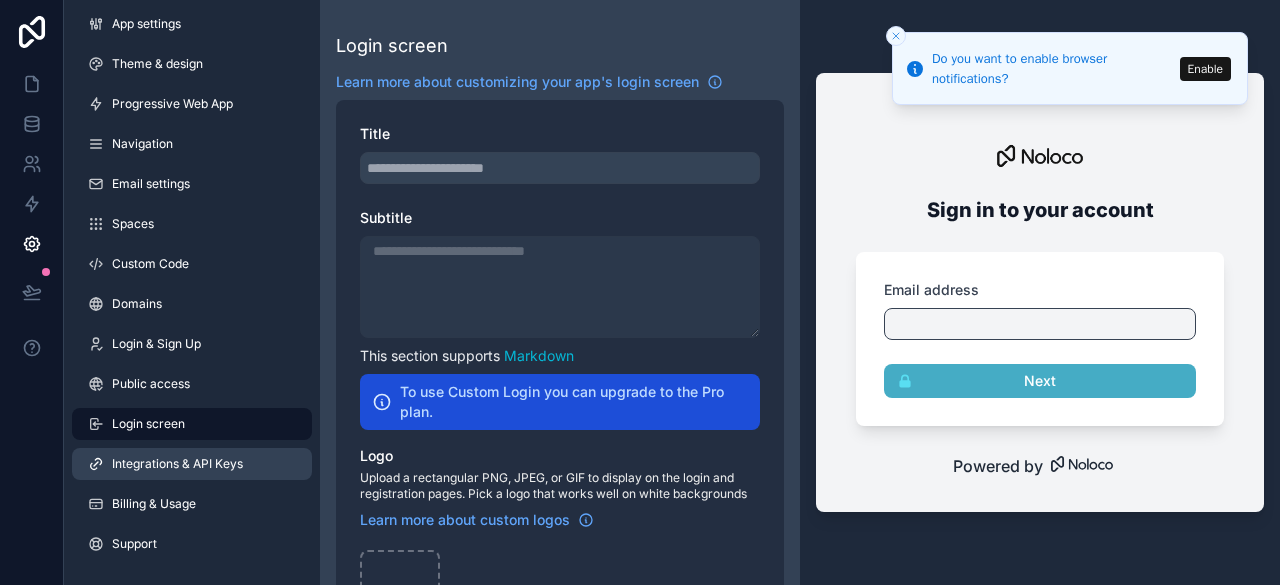 click on "Integrations & API Keys" at bounding box center (177, 464) 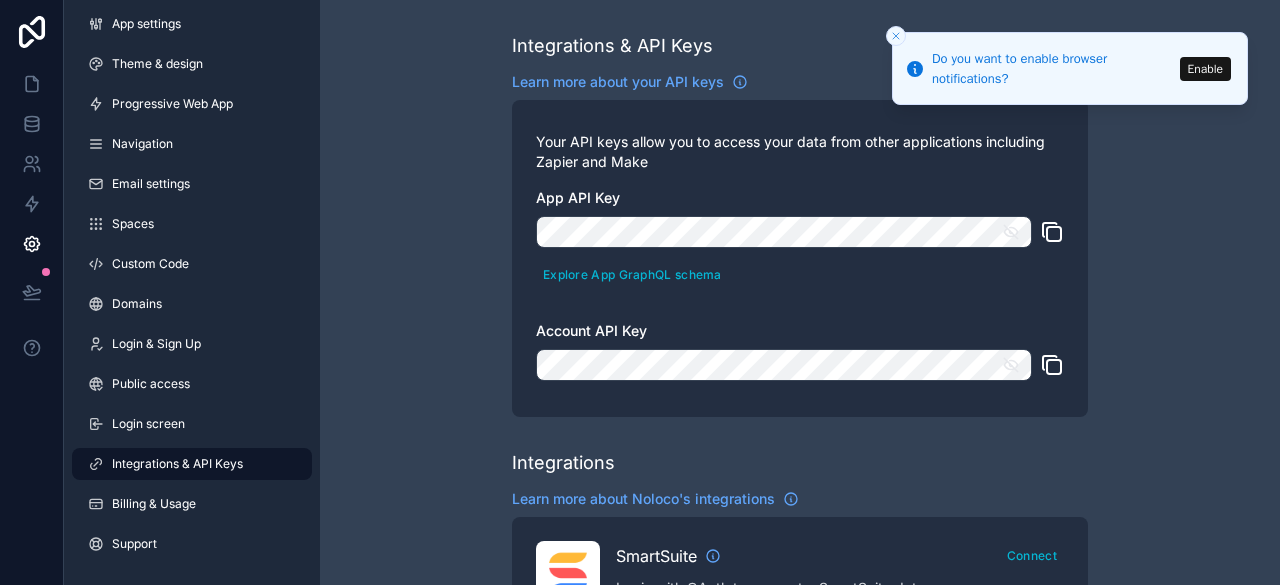 click on "Integrations & API Keys Learn more about your API keys Your API keys allow you to access your data from other applications including Zapier and Make App API Key Explore App GraphQL schema Account API Key Integrations Learn more about Noloco's integrations SmartSuite Connect Login with OAuth to connect a SmartSuite data source OpenAI Setup Use OpenAI to supercharge your app with generative AI. Zapier Build a Zap Use Zapier to sync Noloco data to your other services, or respond to events in your app. Make (formerly Integromat) Build a Scenario Use Make scenarios to sync Noloco data to your other services, or respond to events in your app. Airtable Connect Login with OAuth to connect an Airtable data source Google Sign In Setup Setup 'Sign in With Google' for your clients to make it easier for them to access your app Google Drive Connect Connect Google Drive to connect a Google Sheet data source Google Maps Setup Add a Google Maps API Key to use the map layout DocsAutomator Connect Slack Connect HubSpot Connect" at bounding box center [800, 891] 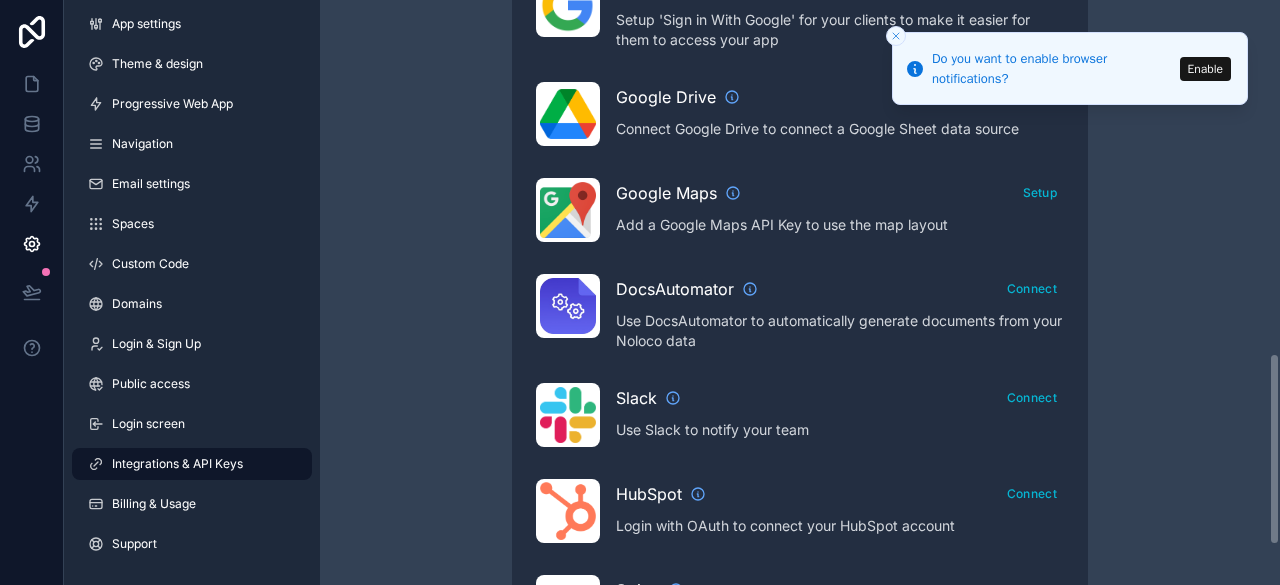 scroll, scrollTop: 1072, scrollLeft: 0, axis: vertical 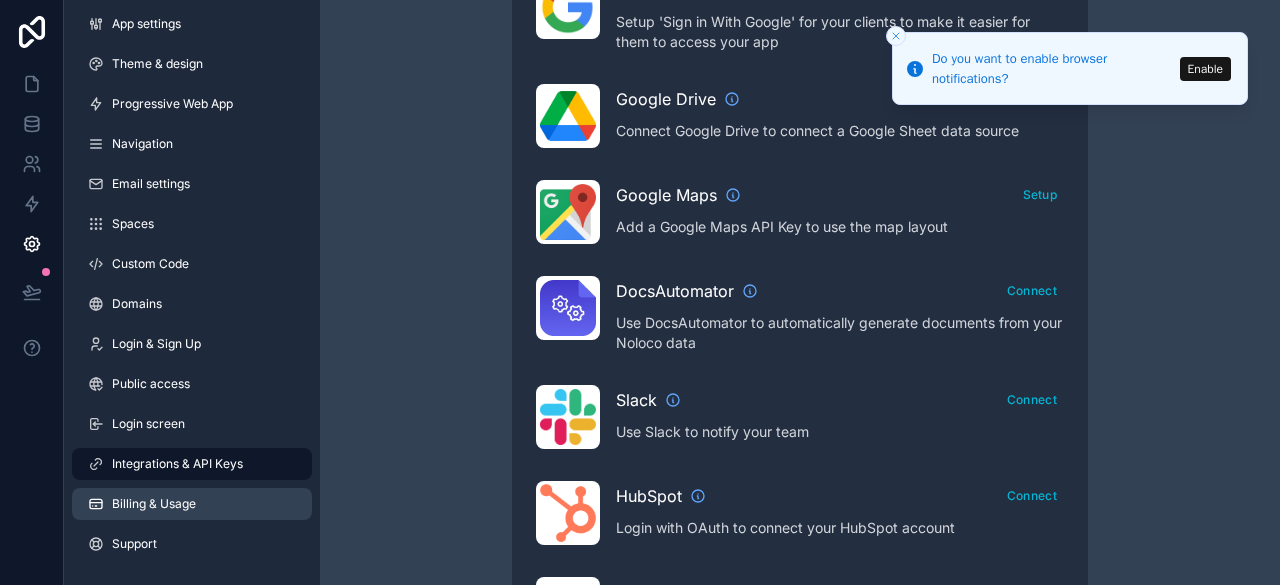 click on "Billing & Usage" at bounding box center (154, 504) 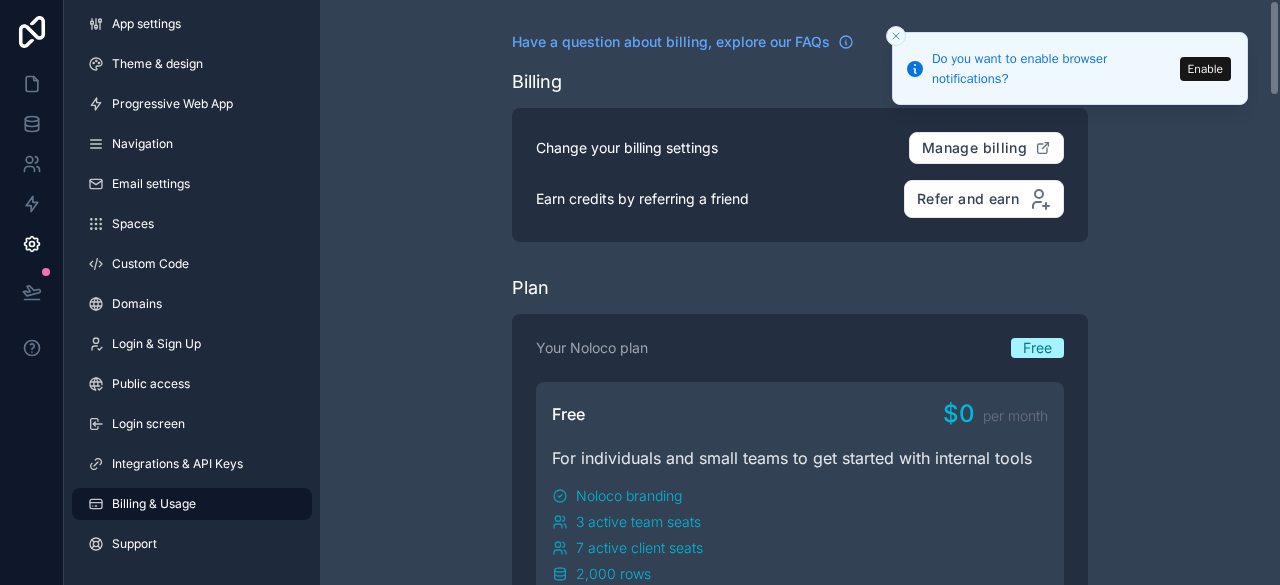 click on "Have a question about billing, explore our FAQs Billing Change your billing settings   Manage billing Earn credits by referring a friend Refer and earn Plan Your Noloco plan Free Free $0 per month For individuals and small teams to get started with internal tools Noloco branding 3 active team seats 7 active client seats 2,000 rows 100 workflow runs per month Starter $23 per month For individuals and small teams building apps Noloco branding & default User roles 4 active team seats +$4 per extra seat 10 active client seats +$0.50 per extra seat 5,000 rows 2,500 synced rows Standard data syncing 1,000 workflow runs per month Pro $119 per month For small teams to collaborate across their data in real-time 6 roles & no Noloco branding 10 active team seats +$6 per extra seat 50 active client seats +$1 per extra seat 50,000 rows 25,000 synced rows Standard data syncing 3,000 workflow runs per month Everything in Starter Business $255 per month For teams building advanced apps with lots of users or rows 200,000 rows" at bounding box center (800, 1779) 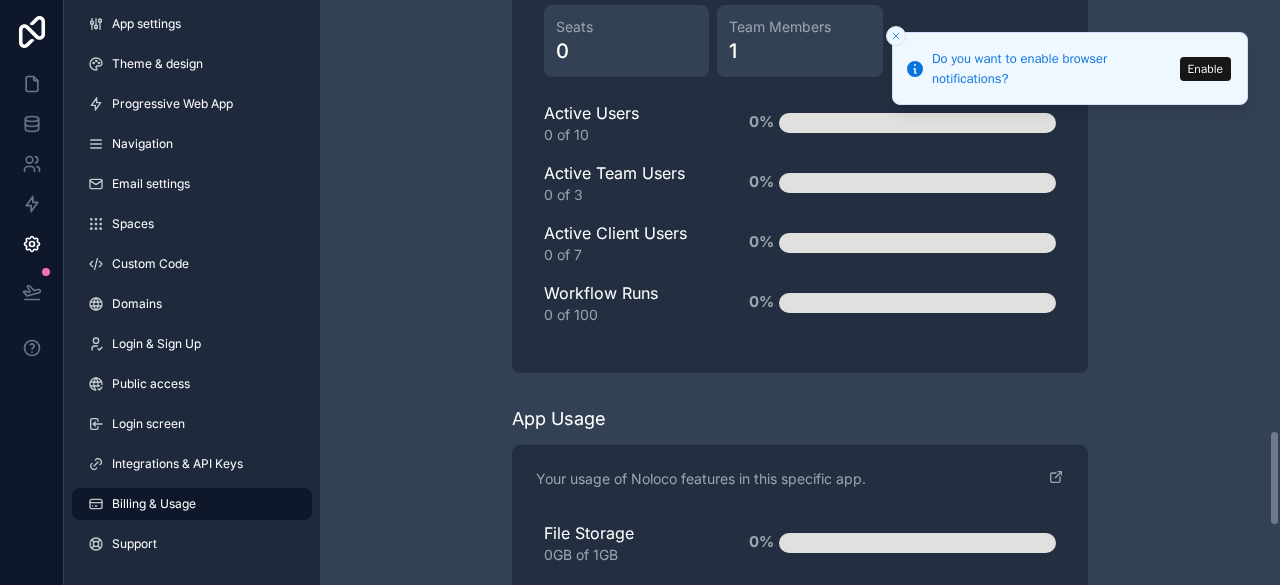 scroll, scrollTop: 2606, scrollLeft: 0, axis: vertical 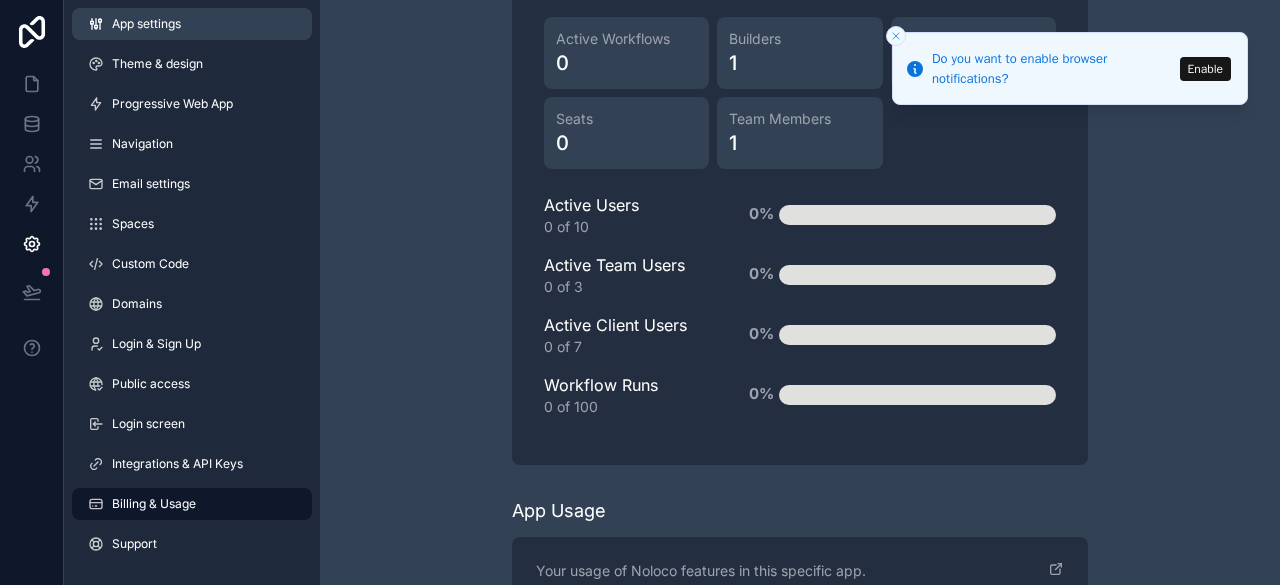 click on "App settings" at bounding box center [146, 24] 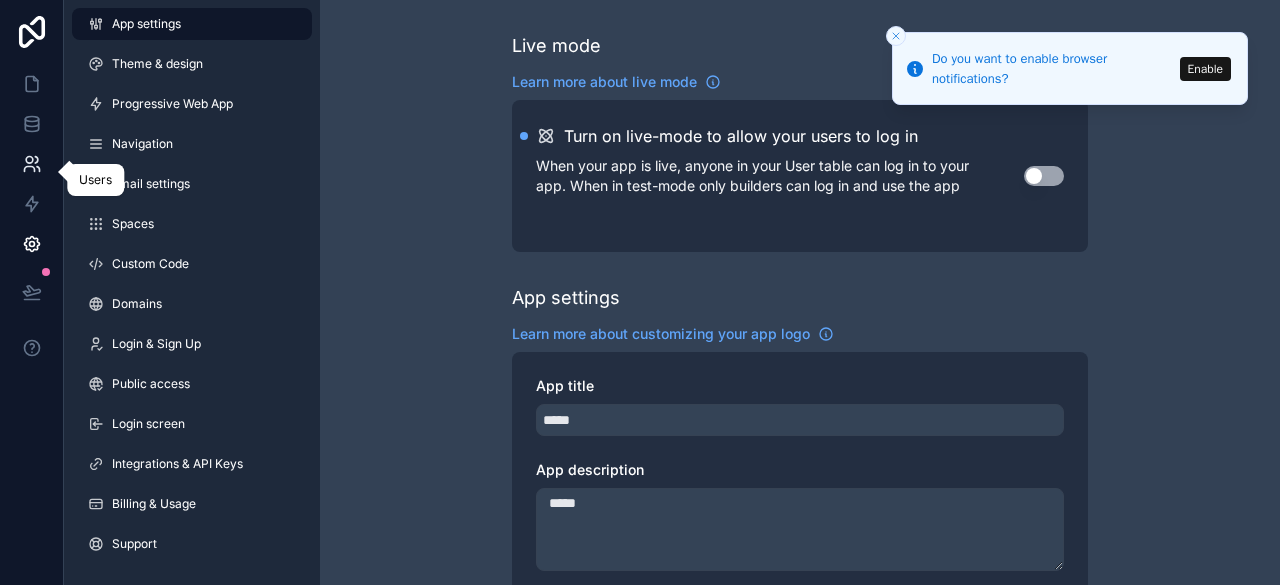 click 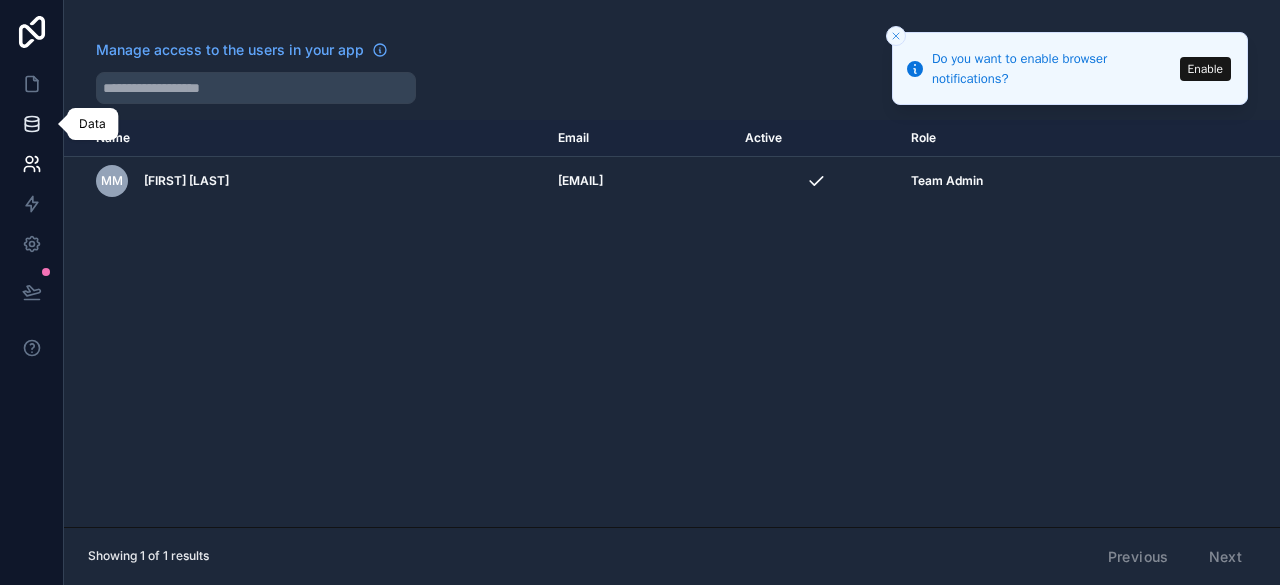 click 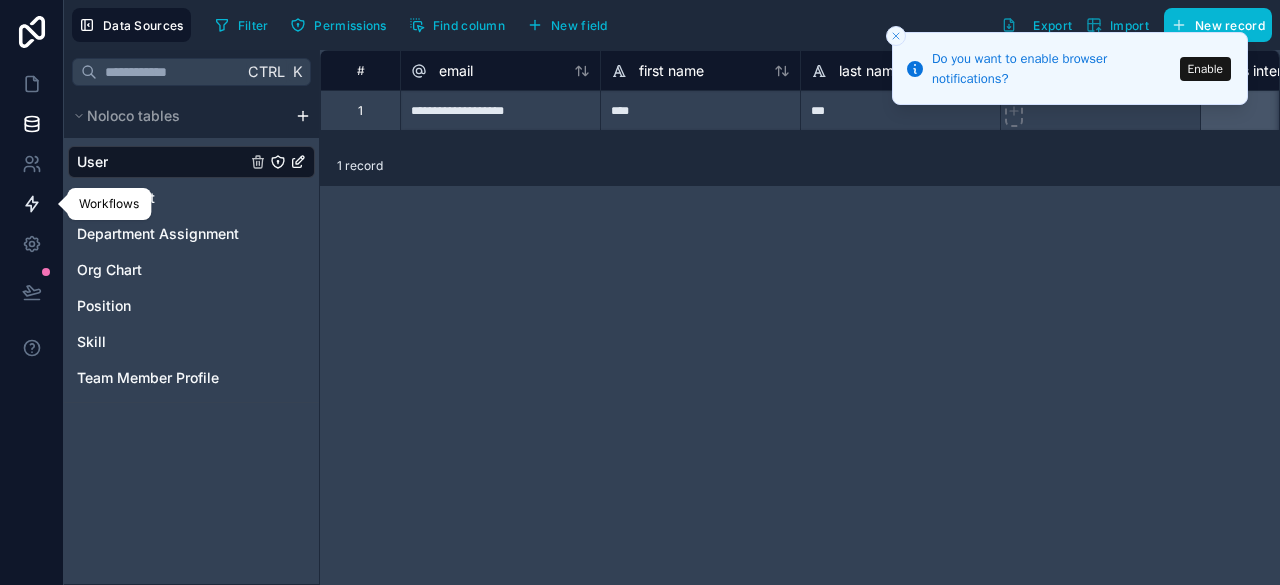 click 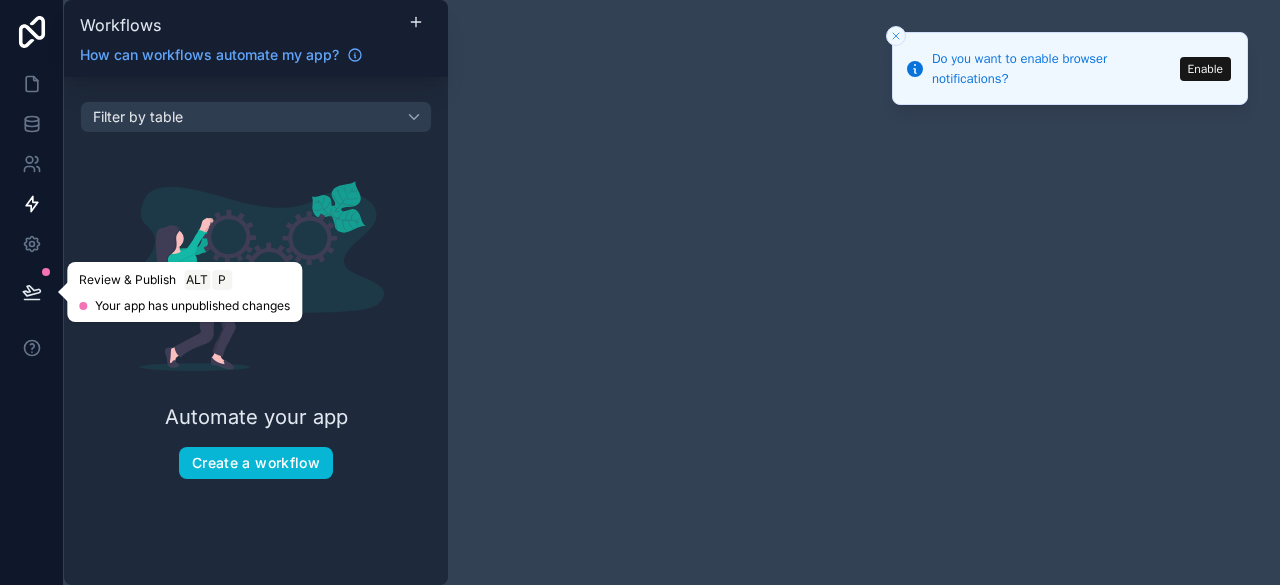 click 